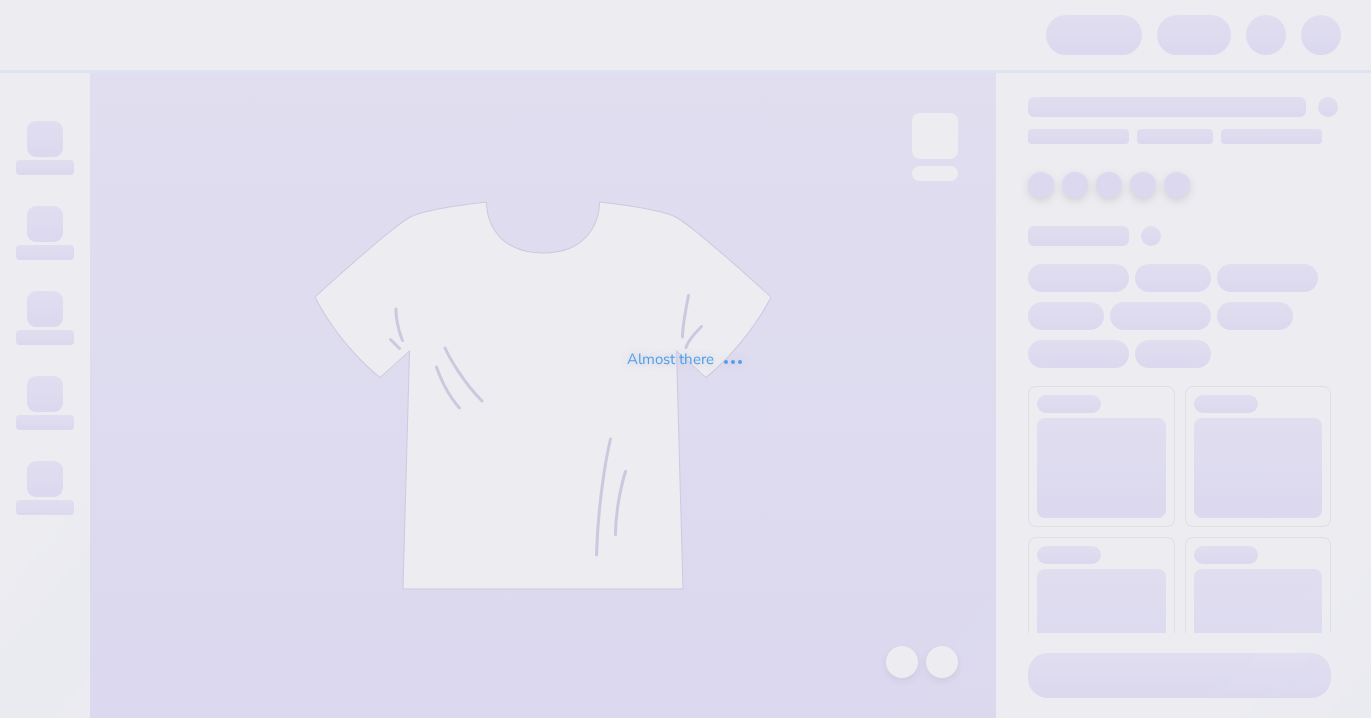 scroll, scrollTop: 0, scrollLeft: 0, axis: both 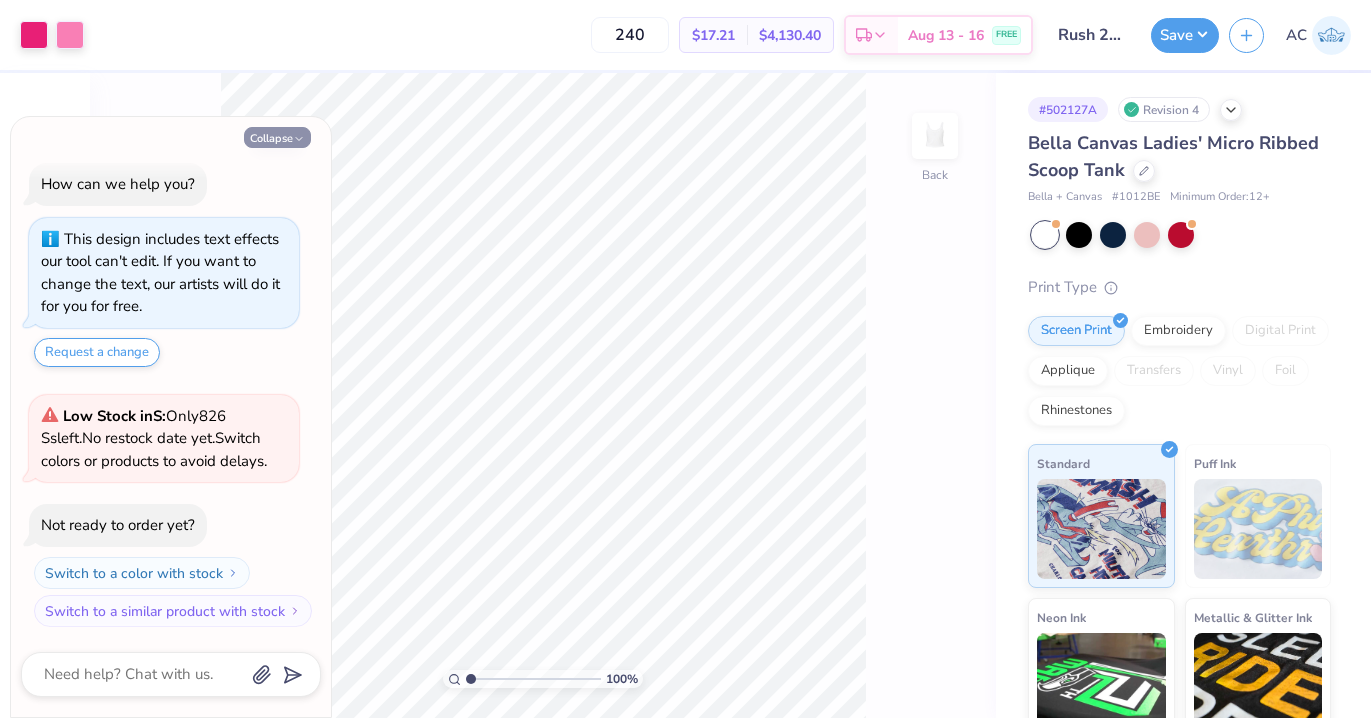 click on "Collapse" at bounding box center (277, 137) 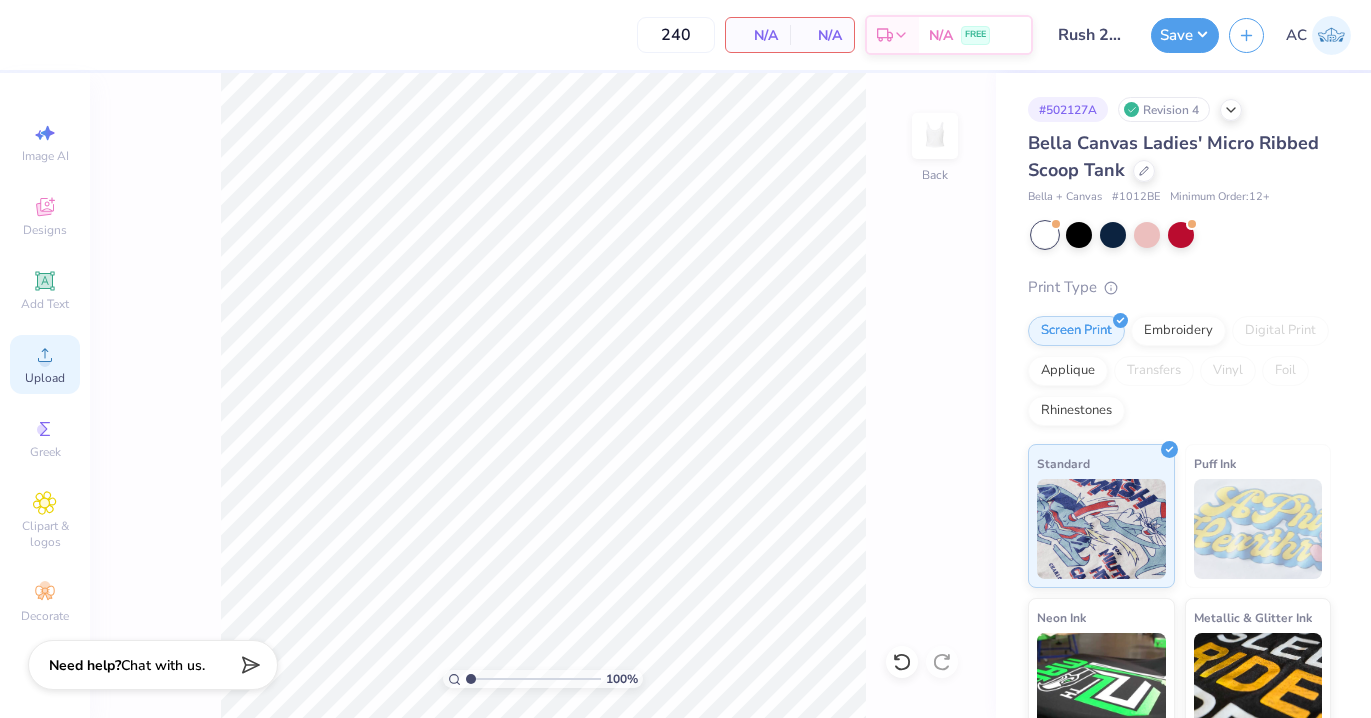 click on "Upload" at bounding box center [45, 378] 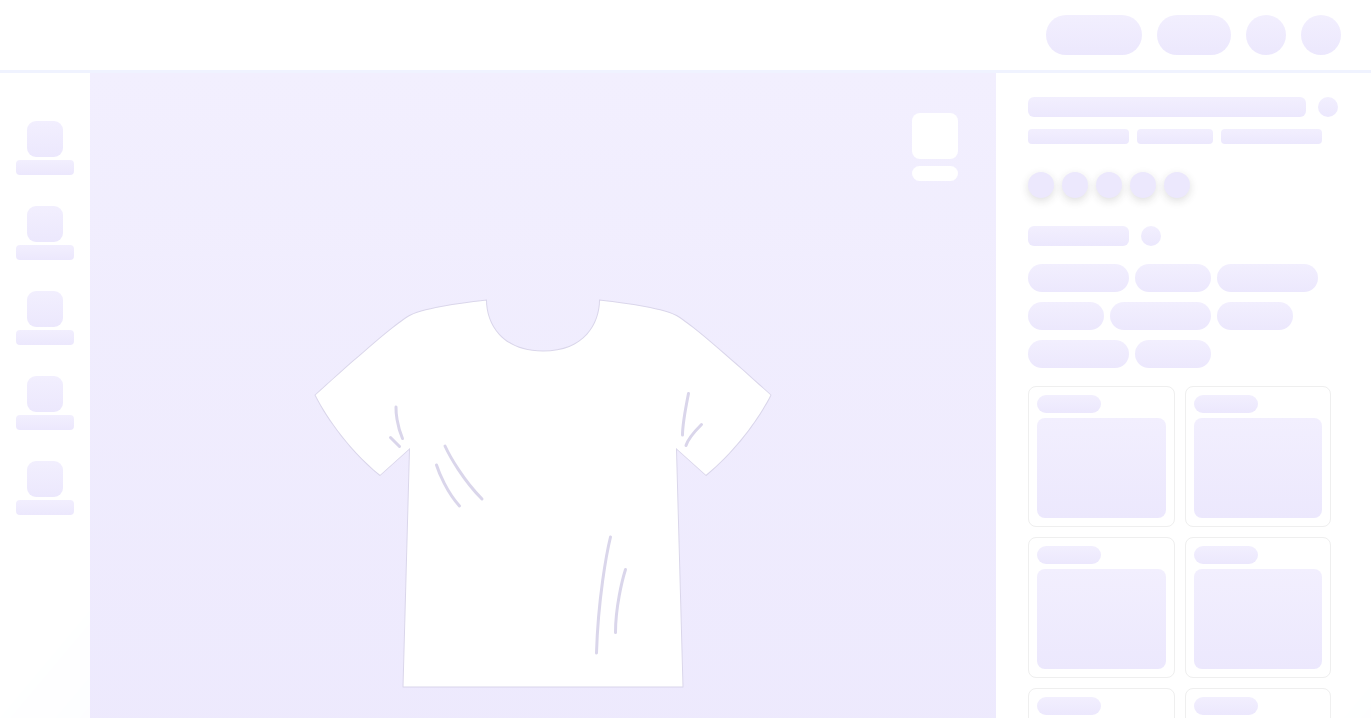 scroll, scrollTop: 0, scrollLeft: 0, axis: both 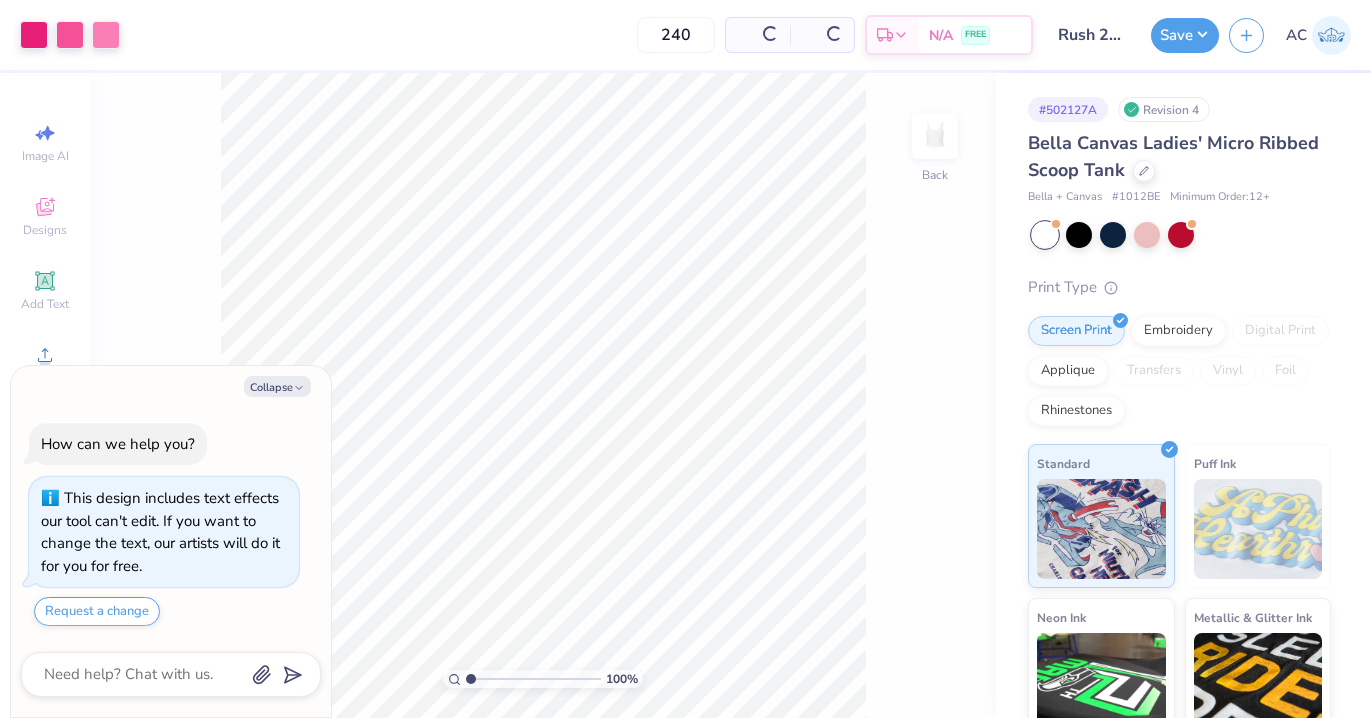 type on "x" 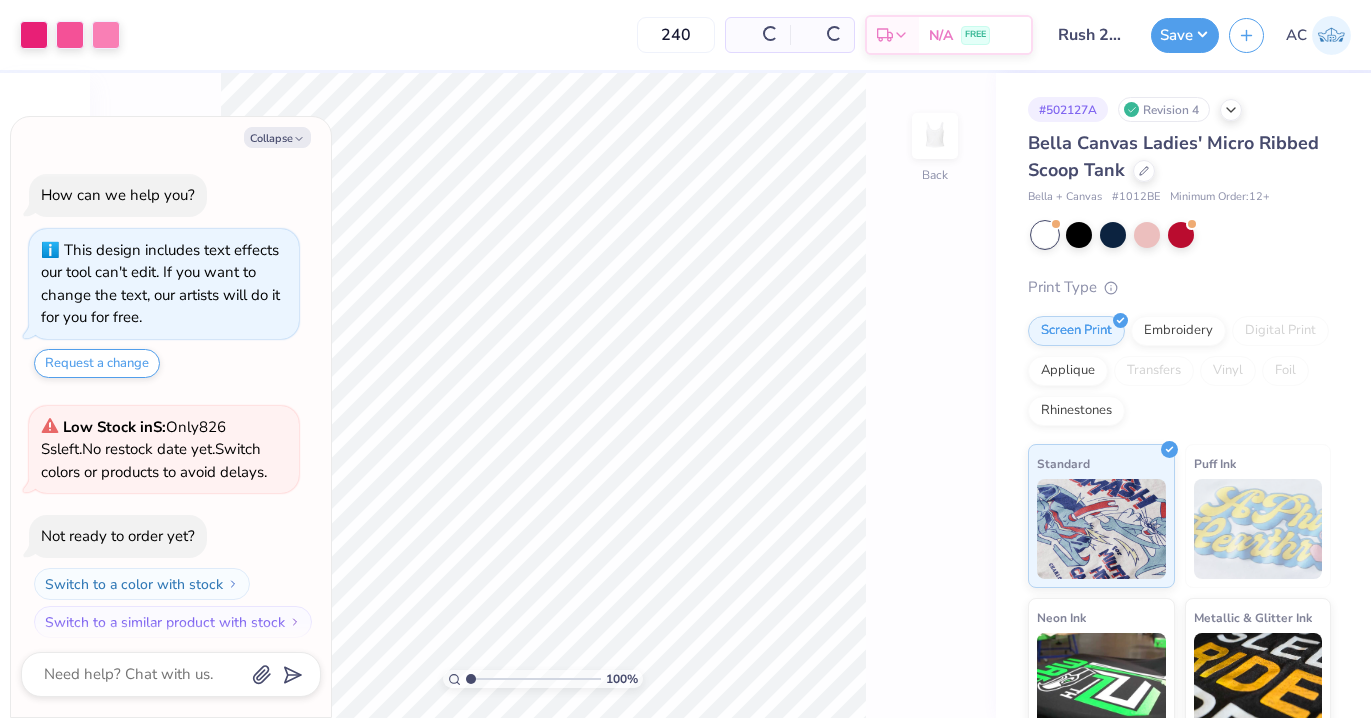 scroll, scrollTop: 11, scrollLeft: 0, axis: vertical 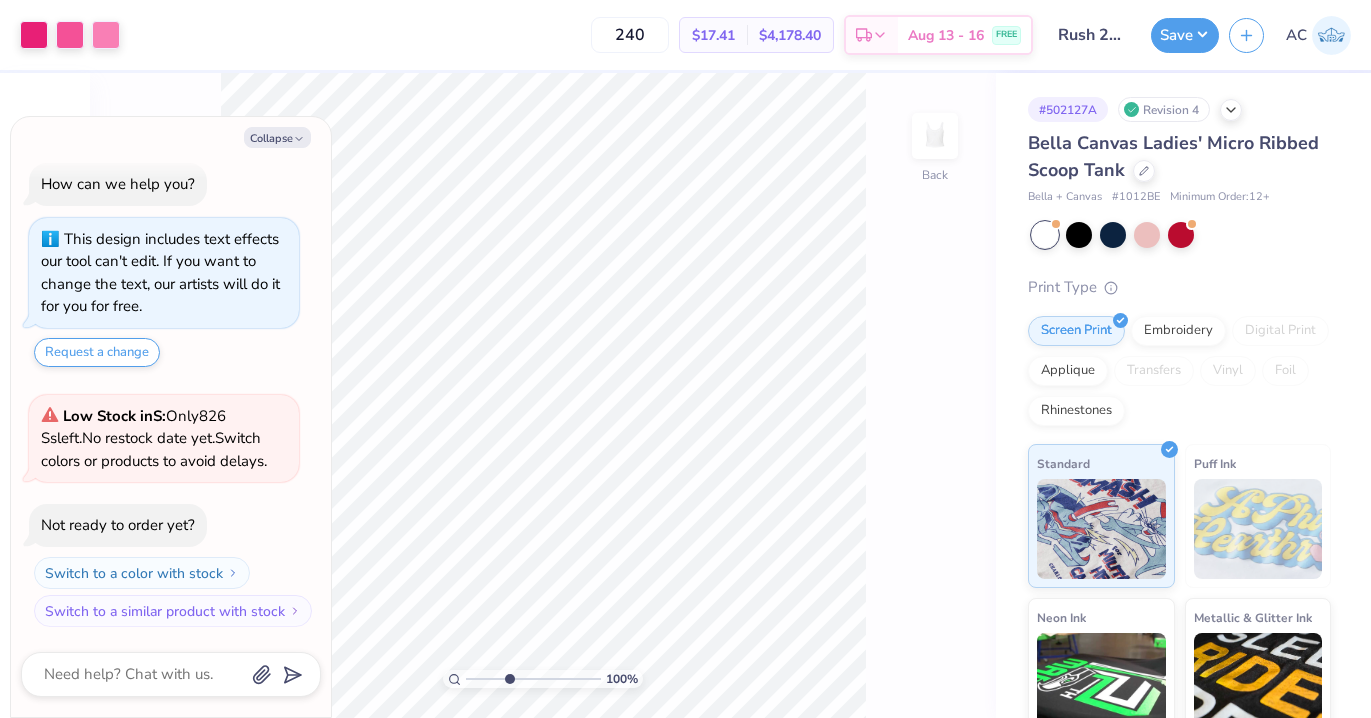 type on "3.83" 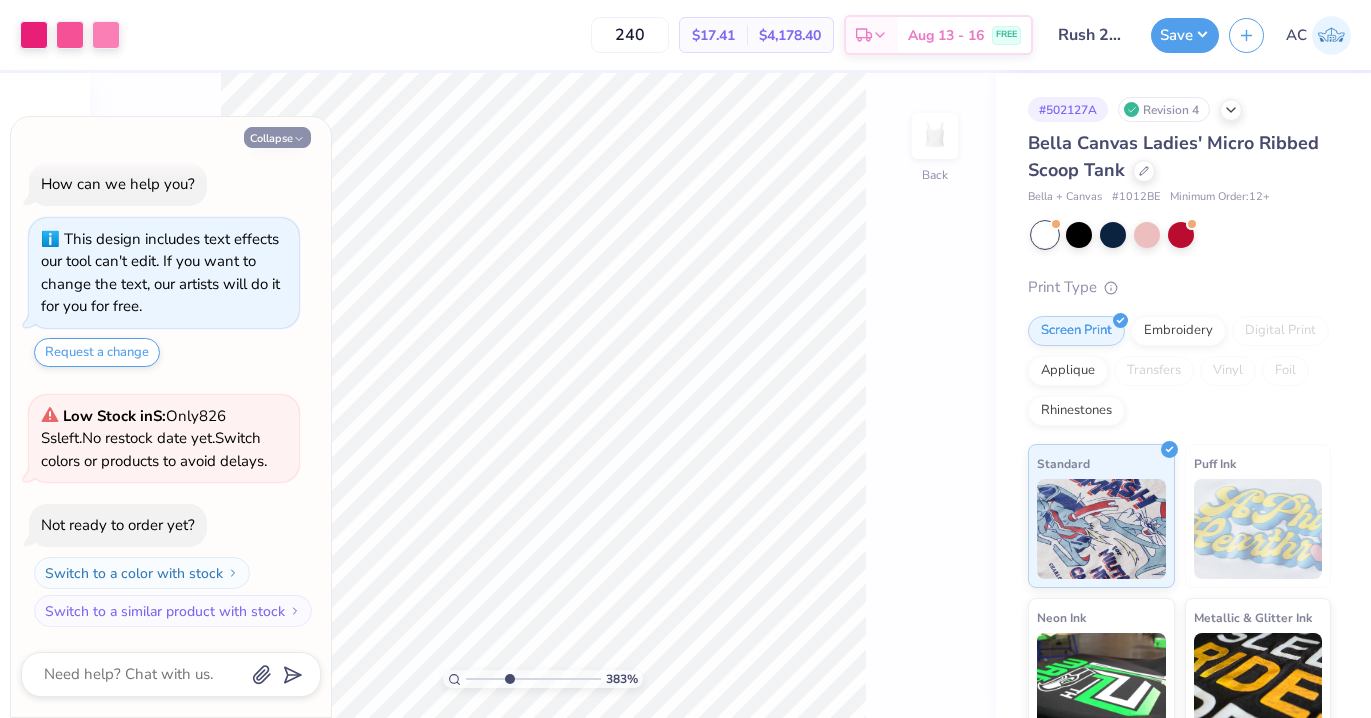 click on "Collapse" at bounding box center [277, 137] 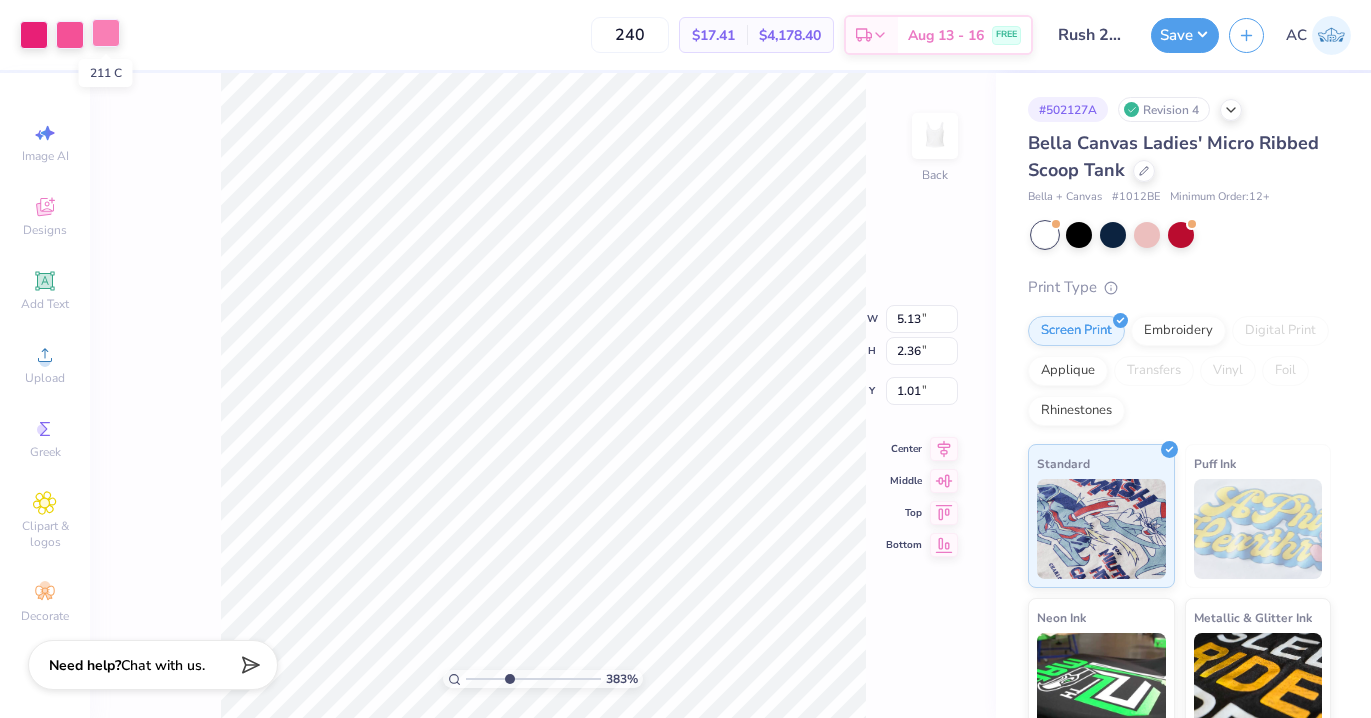 click at bounding box center [106, 33] 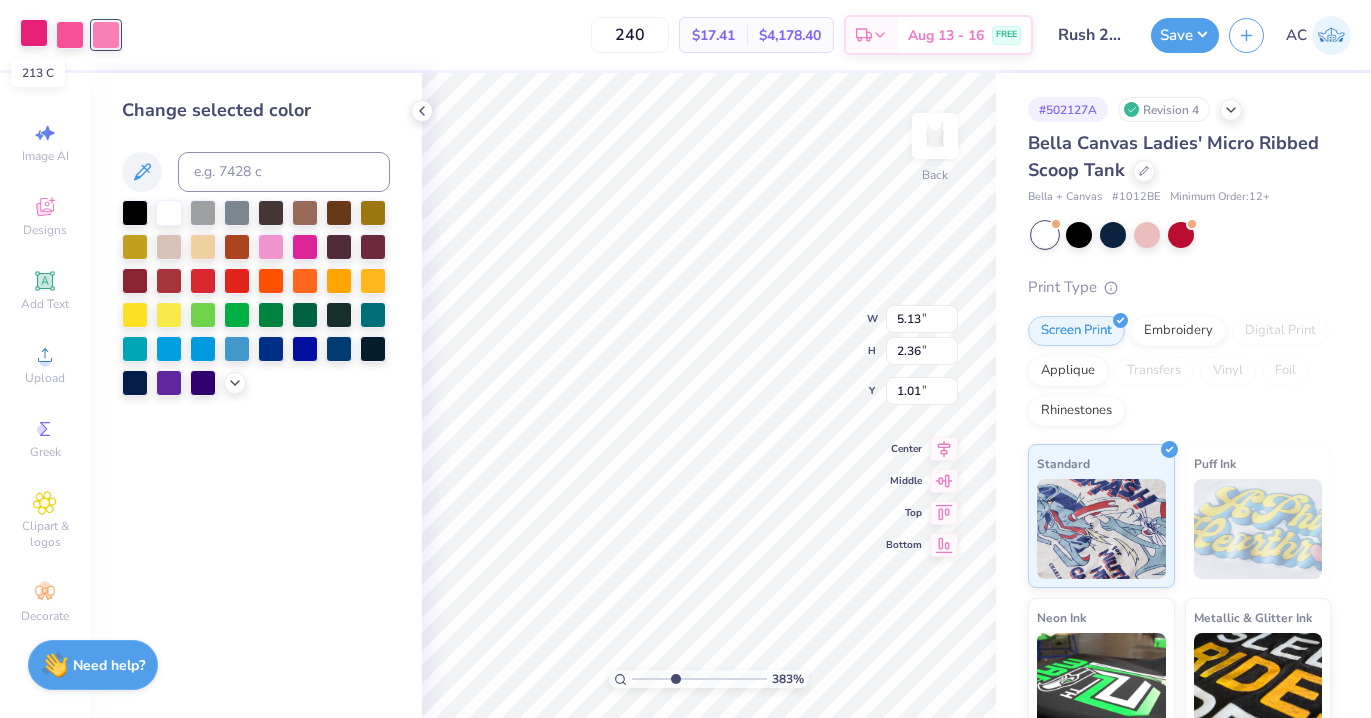 click at bounding box center [34, 33] 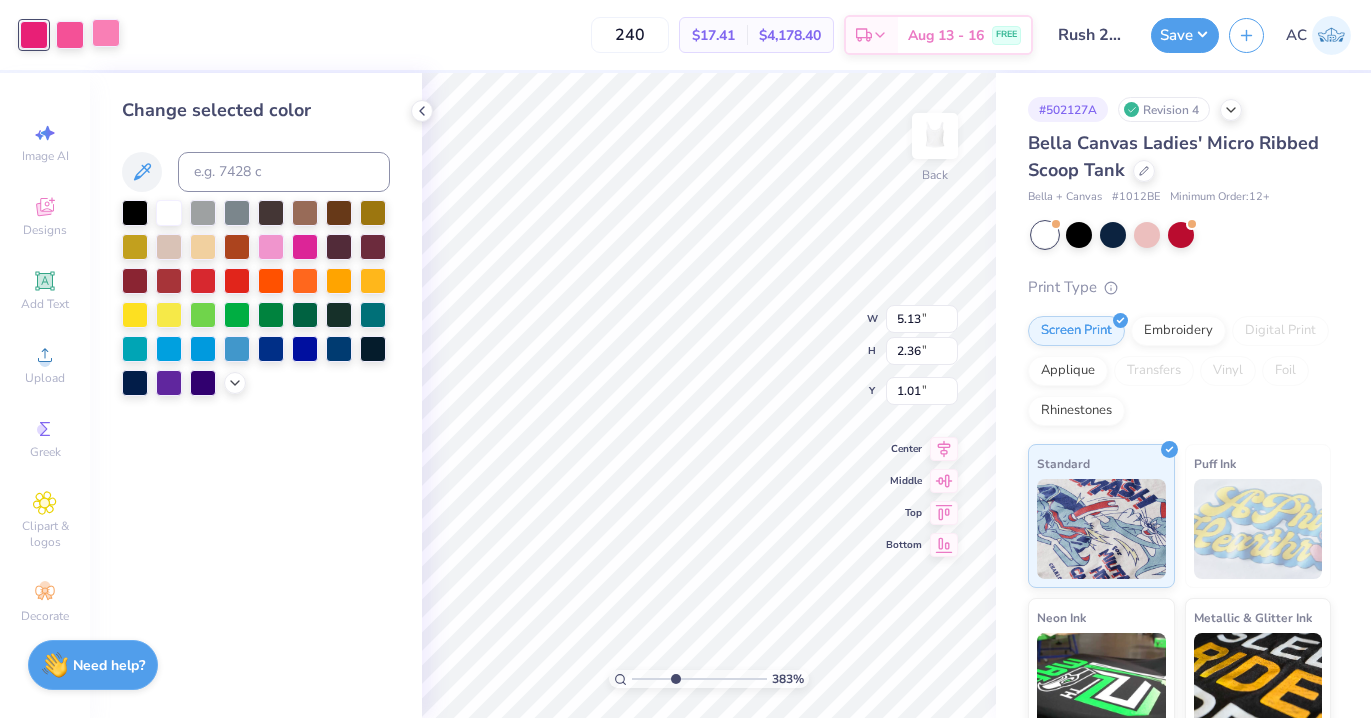 click at bounding box center (106, 33) 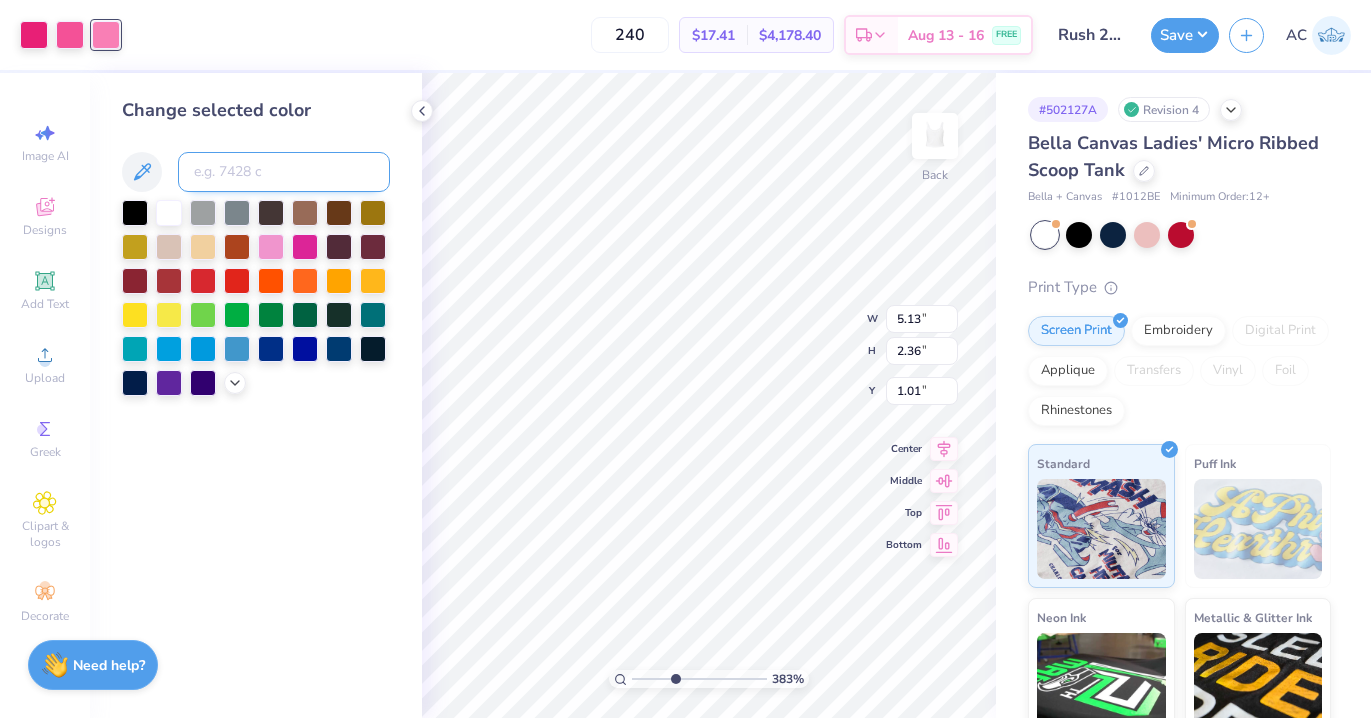 click at bounding box center [284, 172] 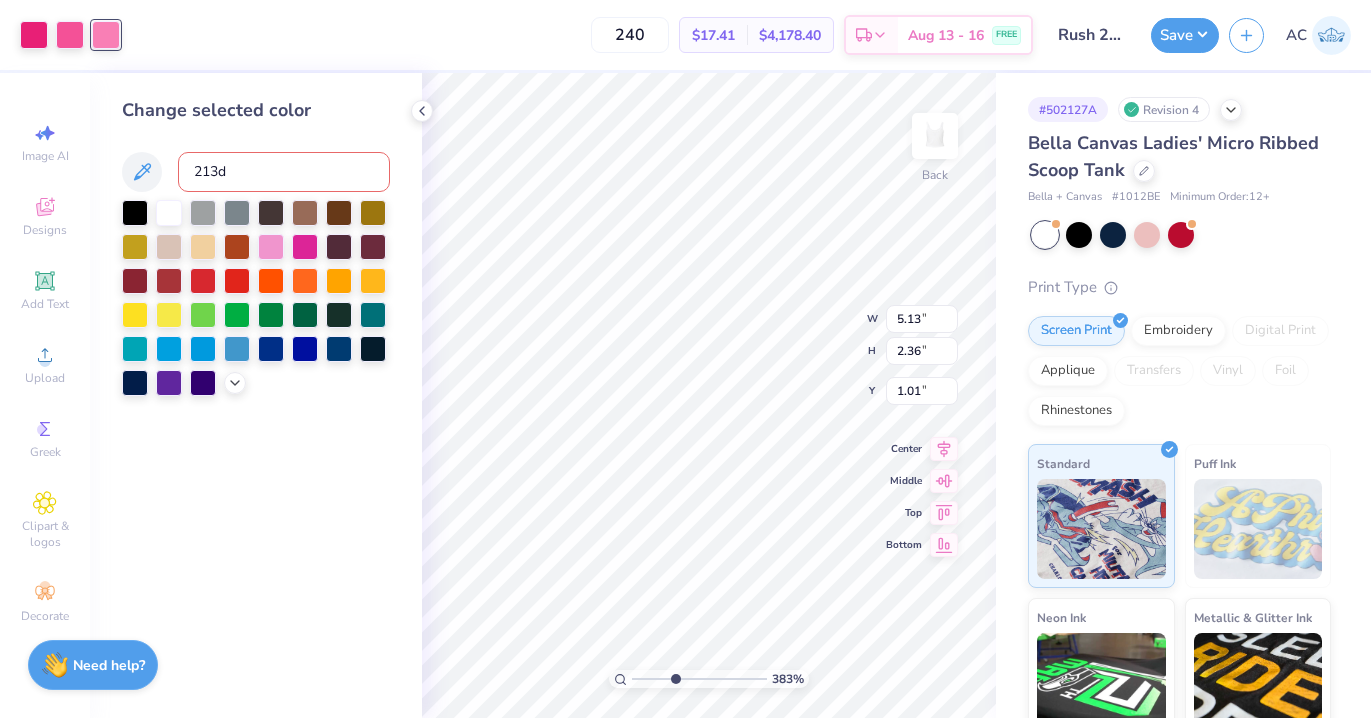 type on "213" 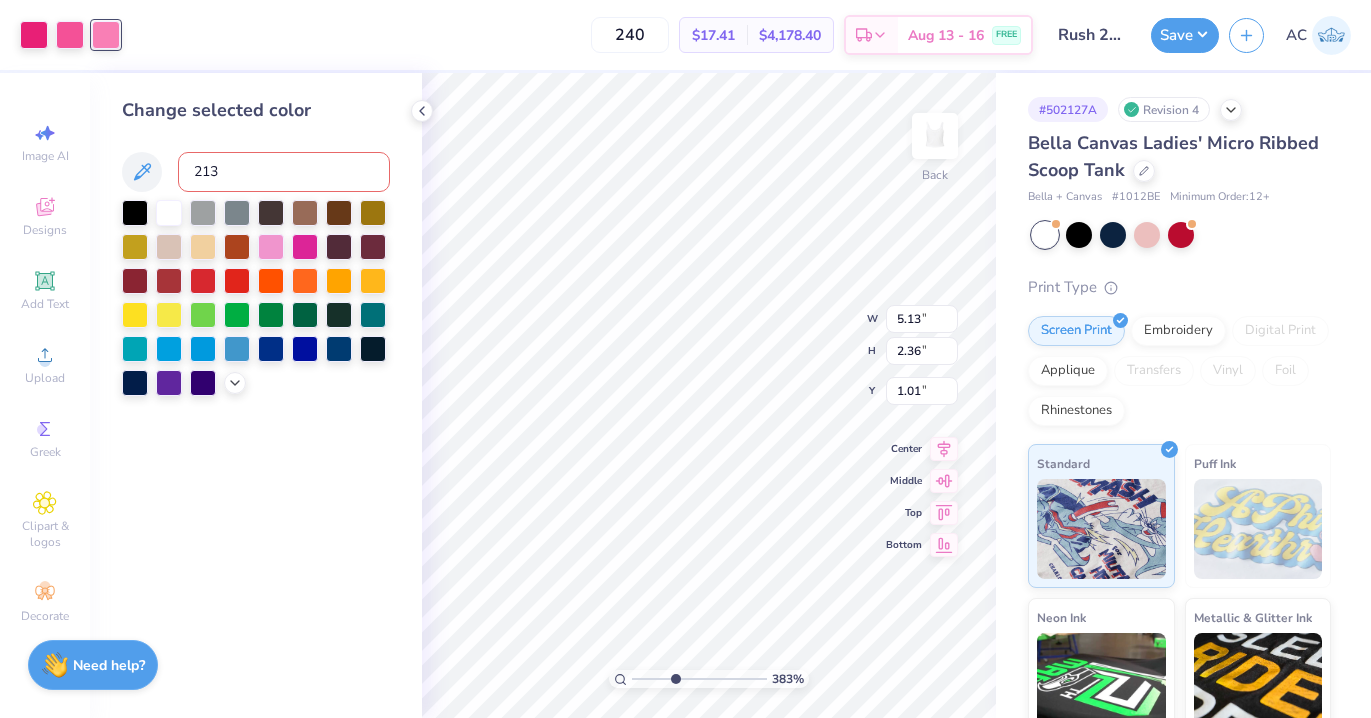 type 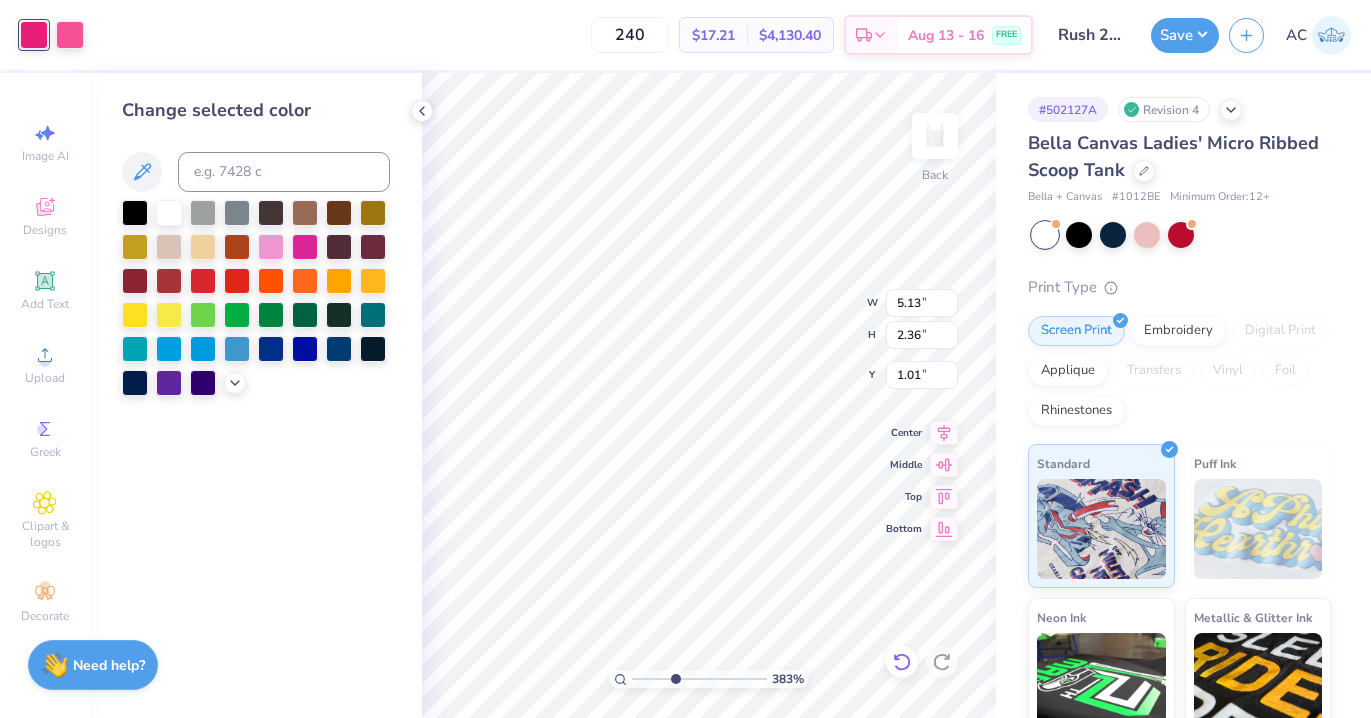 click 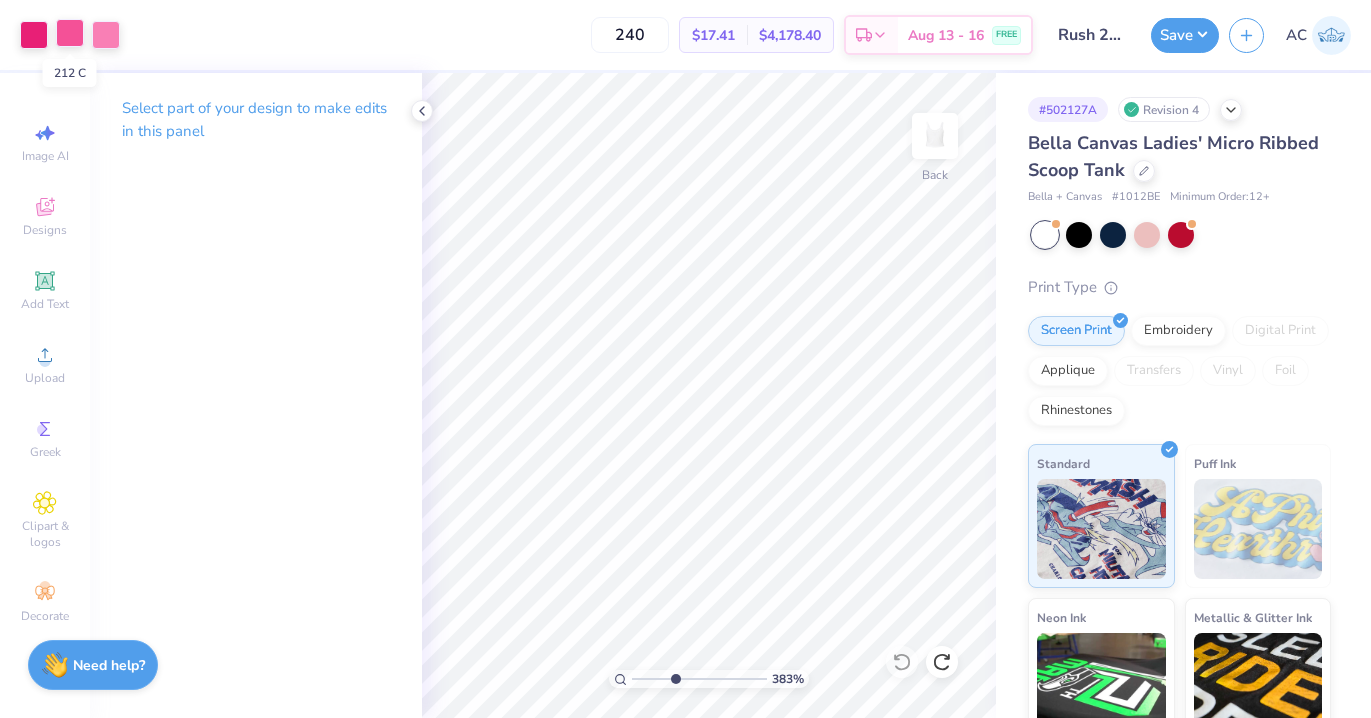 click at bounding box center [70, 33] 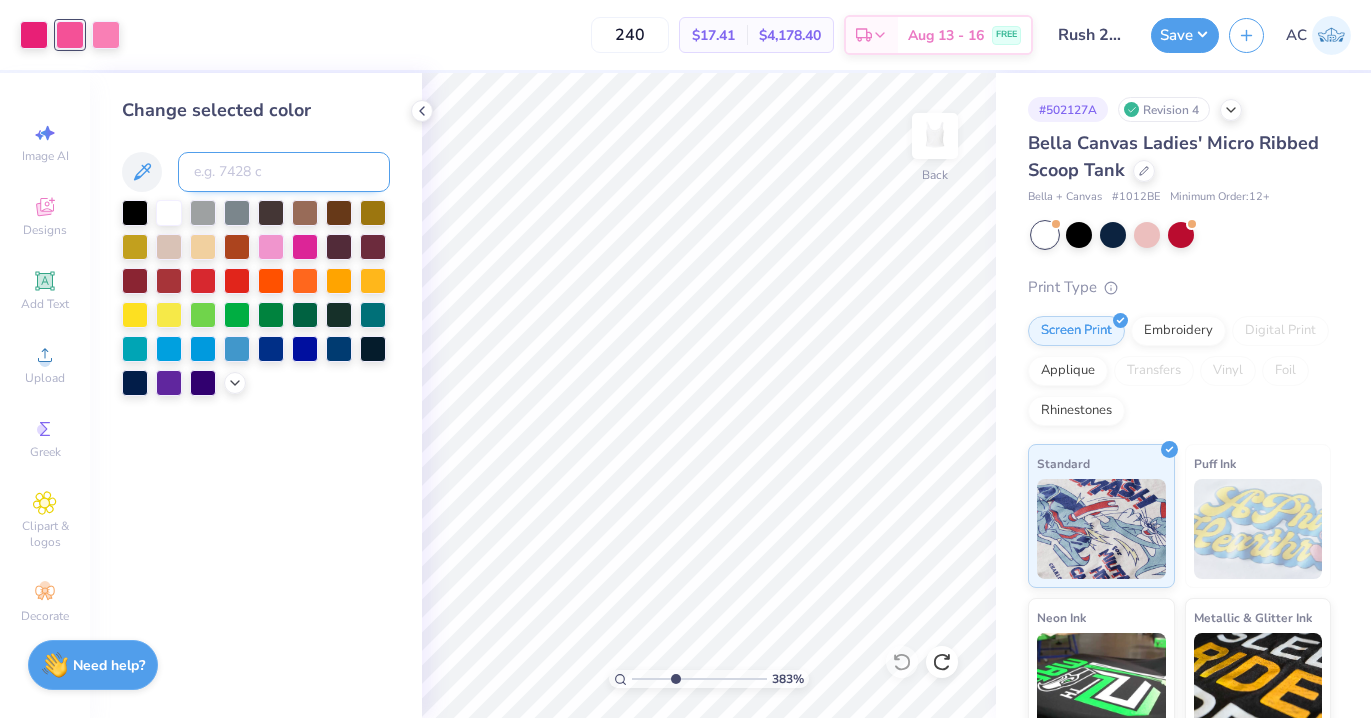 click at bounding box center [284, 172] 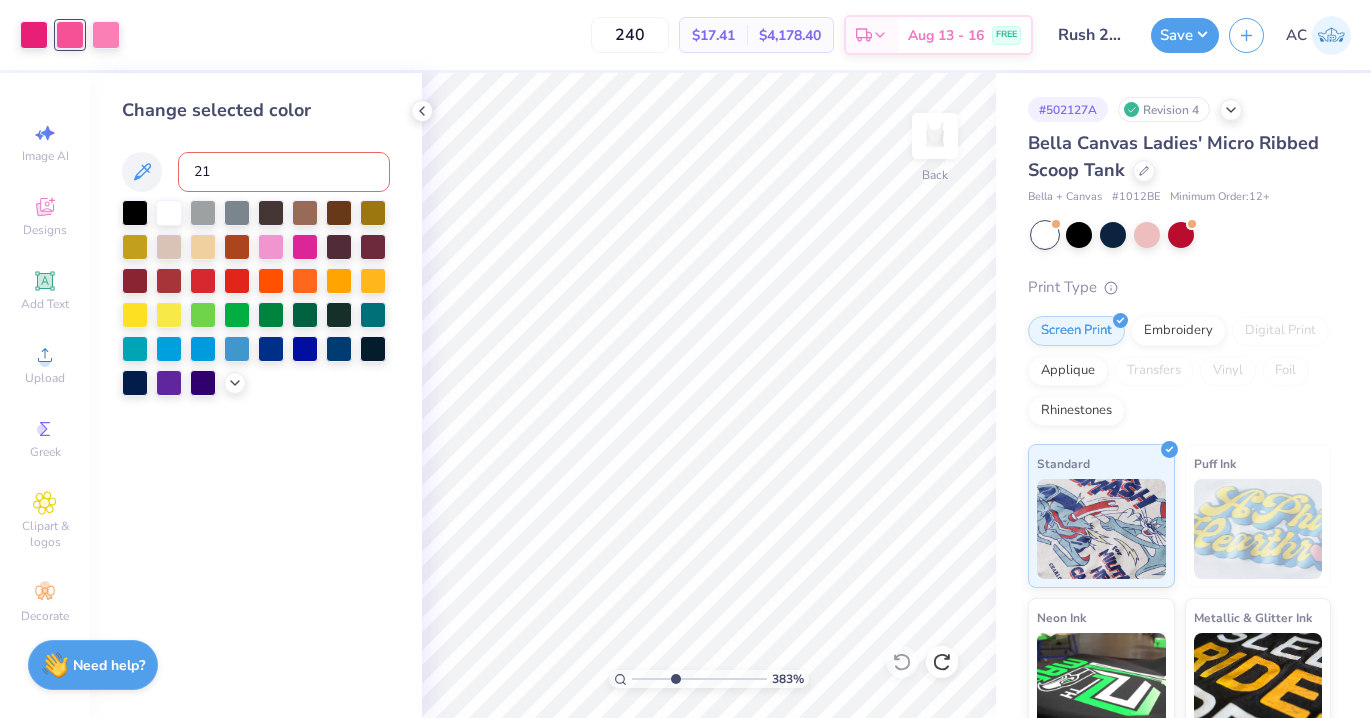type on "213" 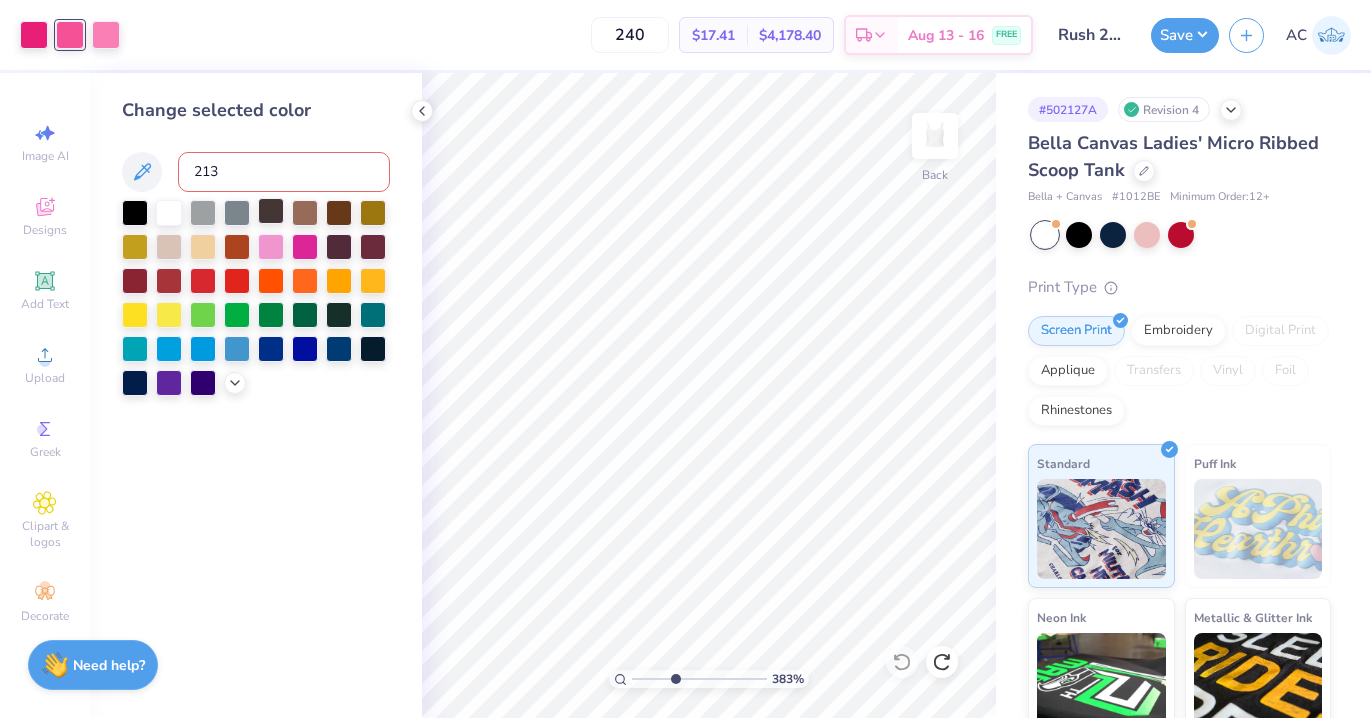 type 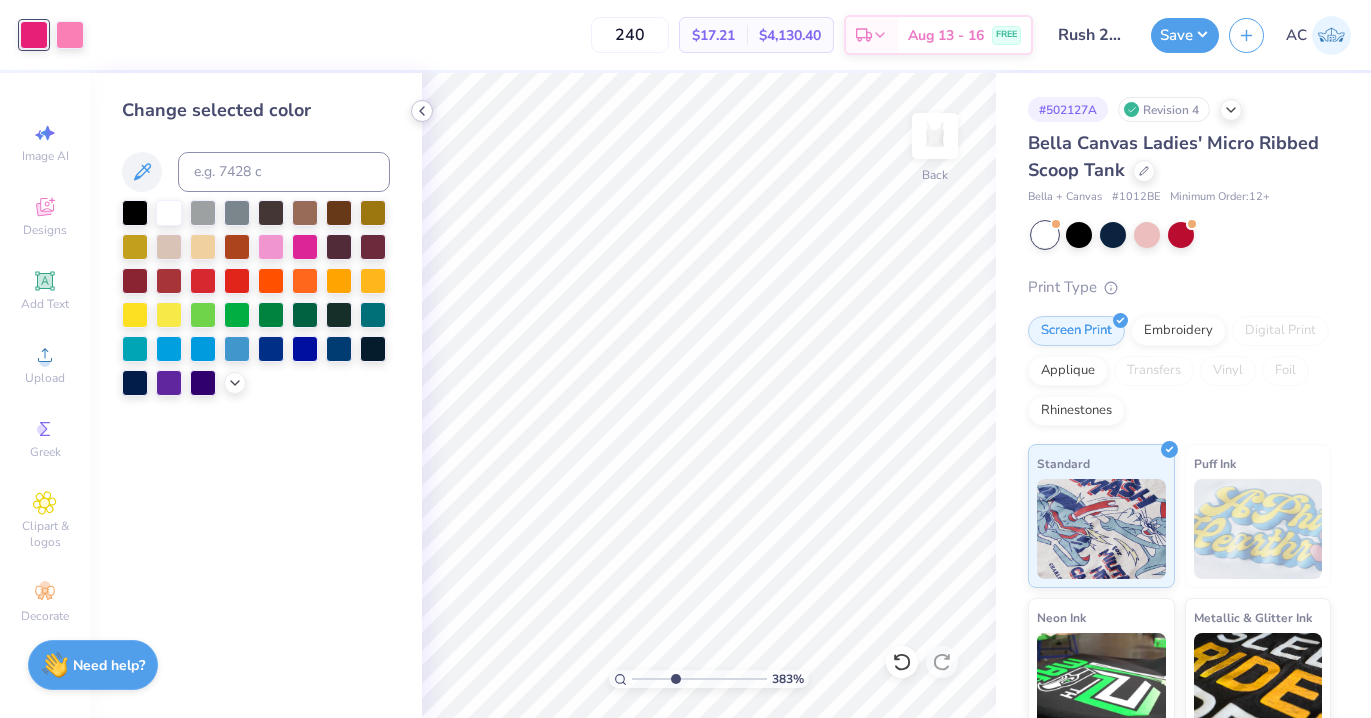 click 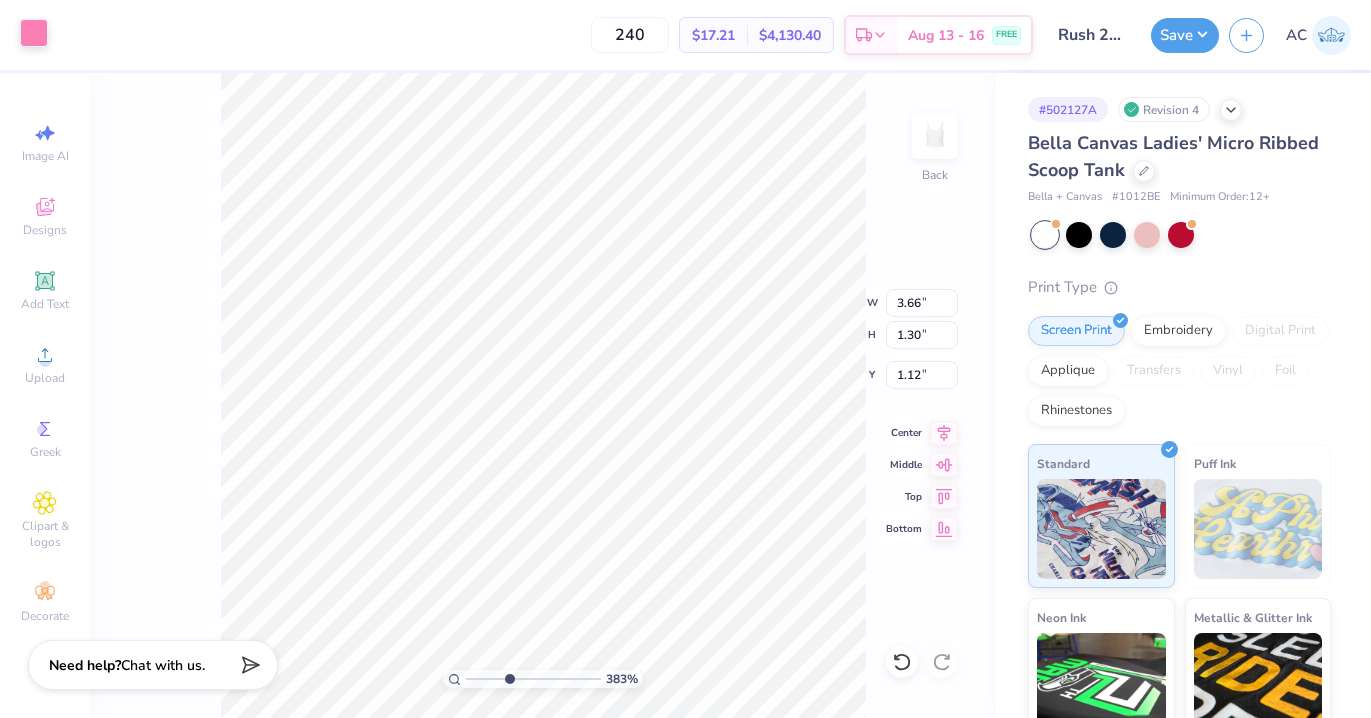 click at bounding box center [34, 33] 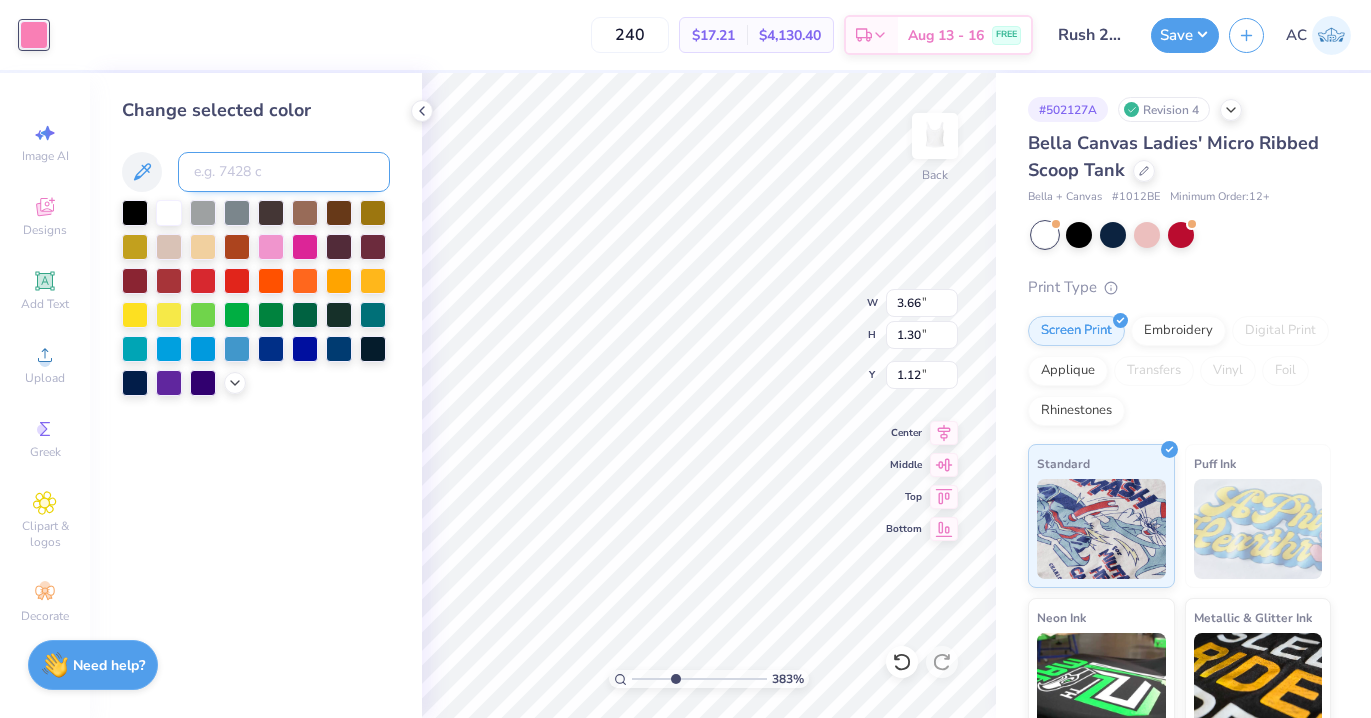 click at bounding box center [284, 172] 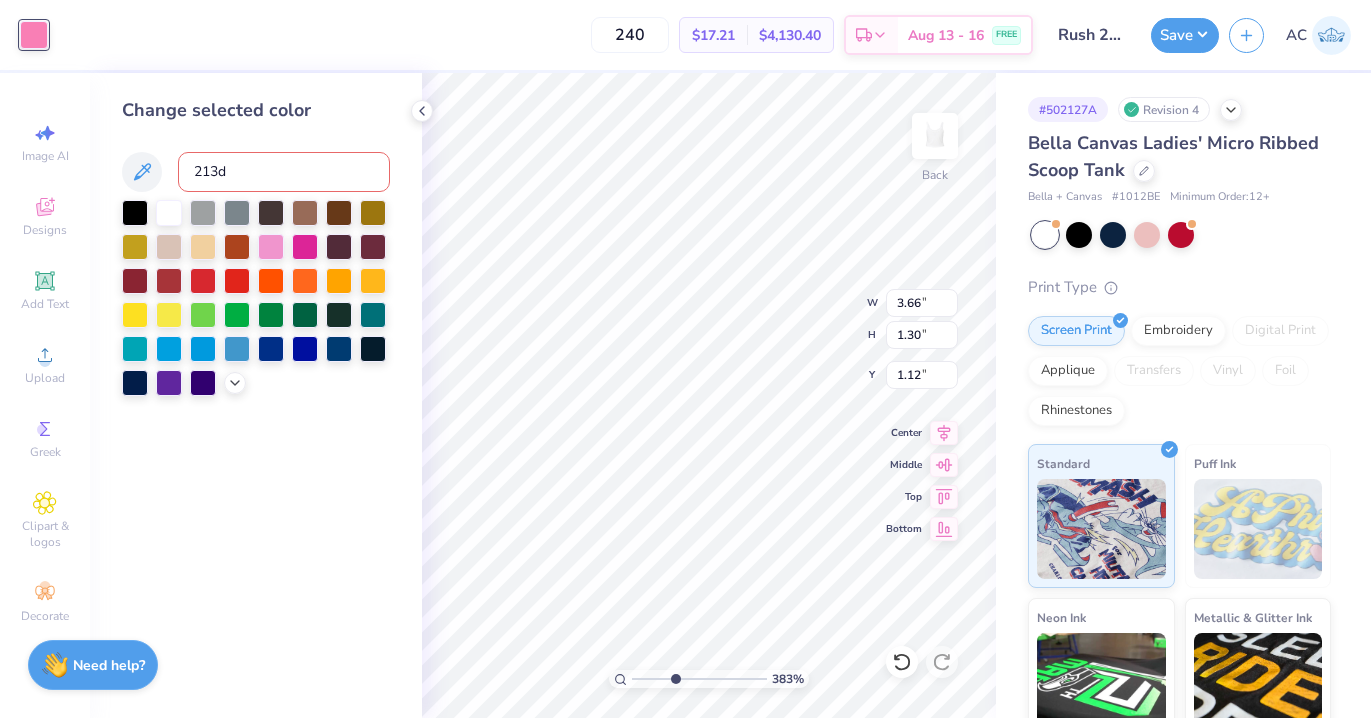 type on "213" 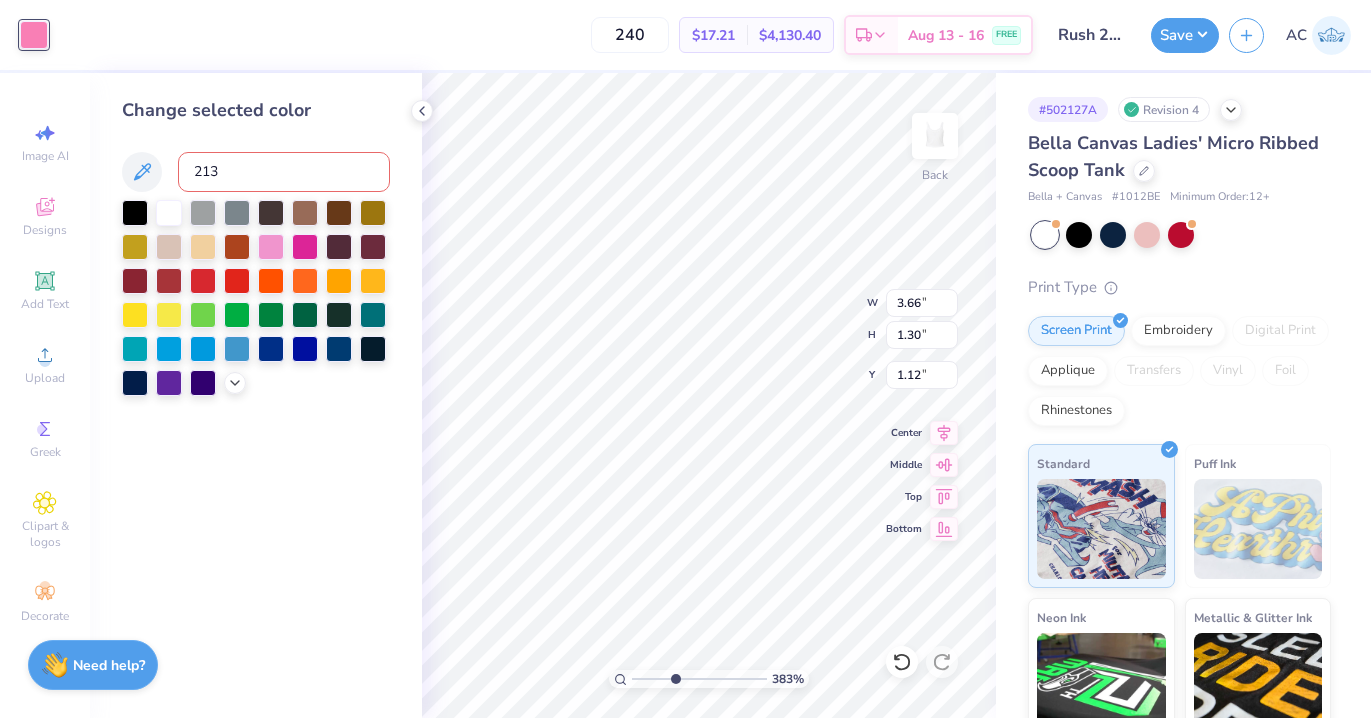 type 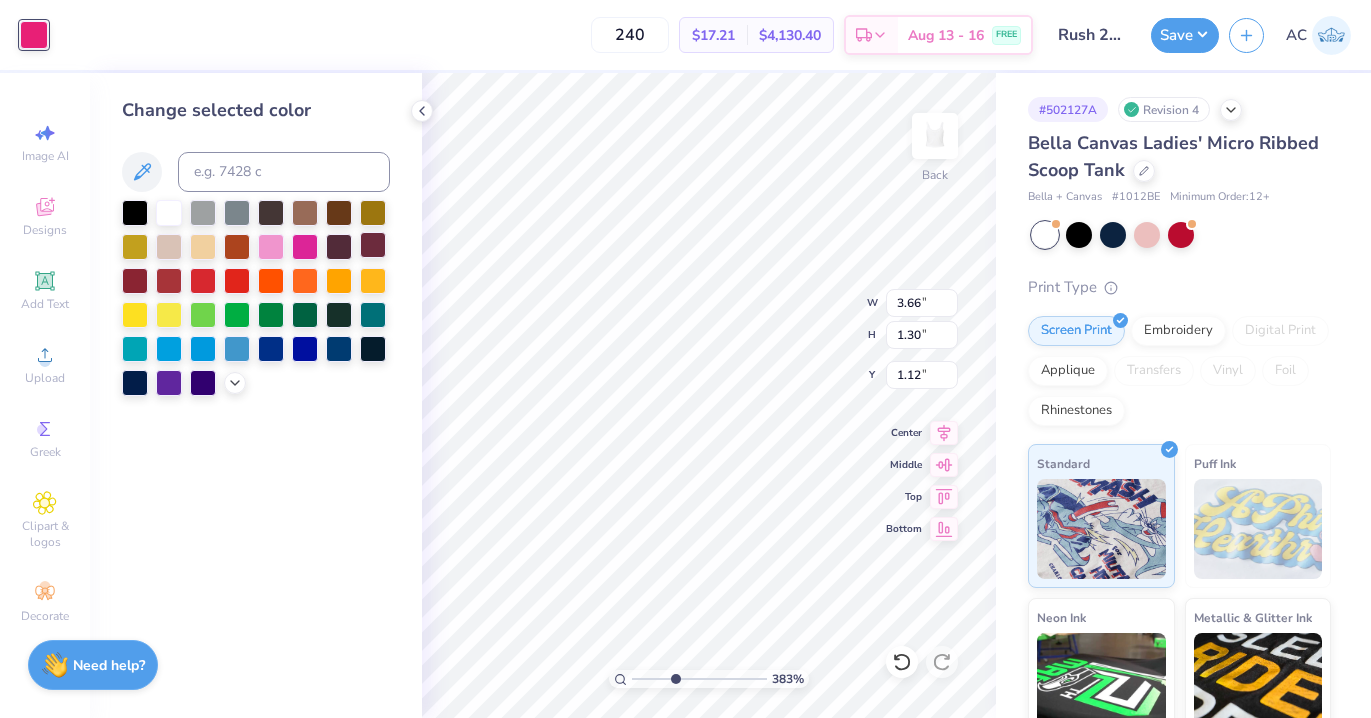 type on "0.90" 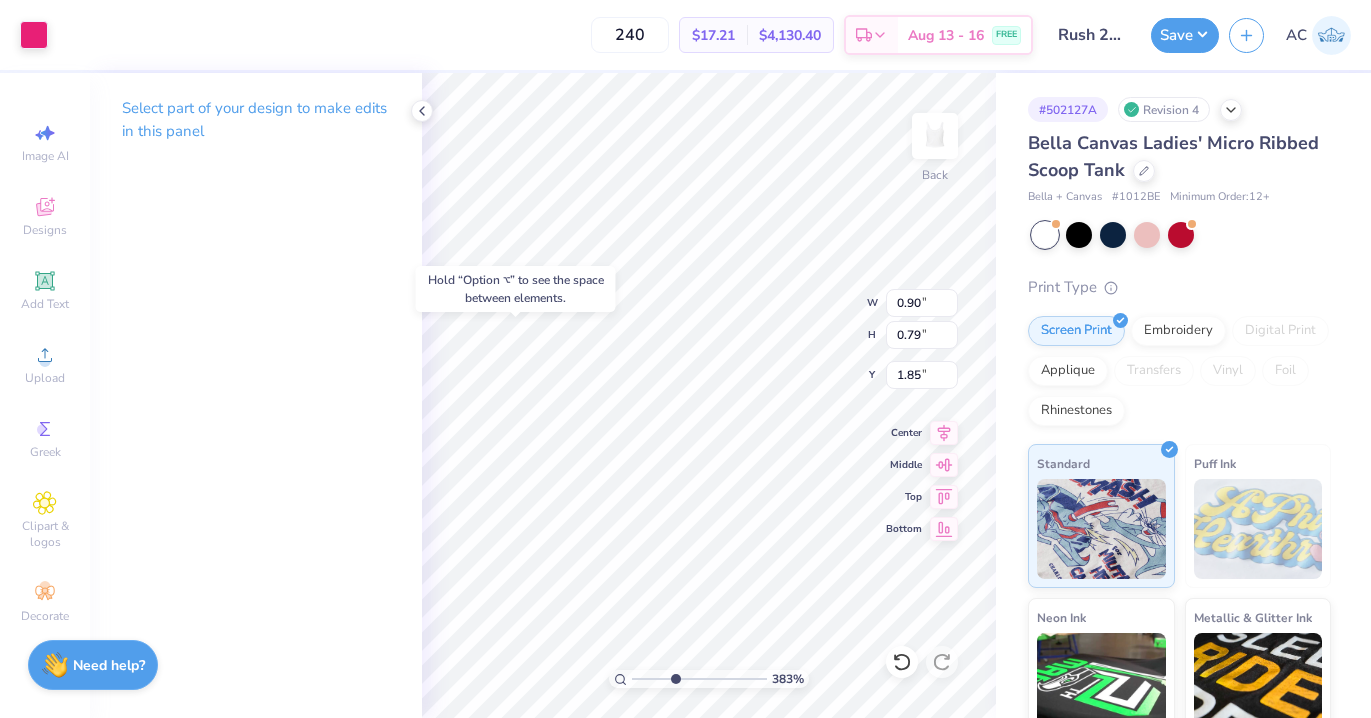type on "1.82" 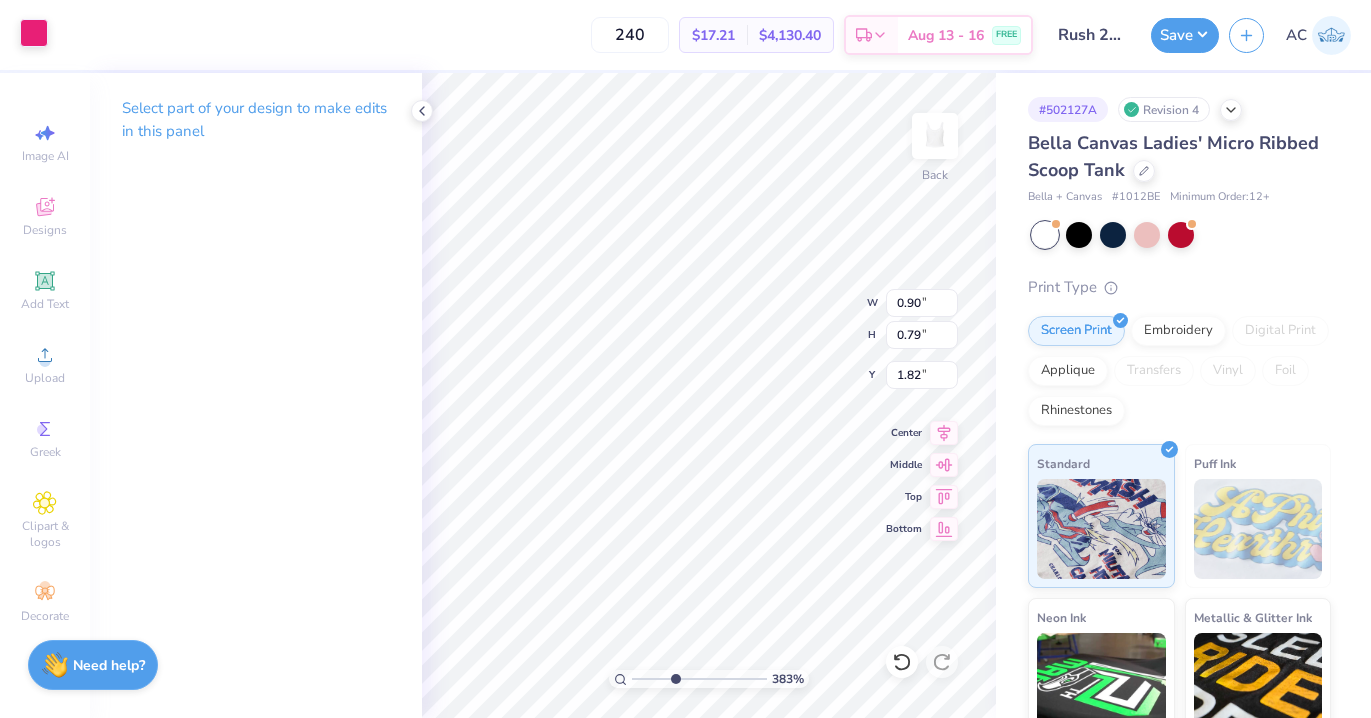 click at bounding box center [34, 33] 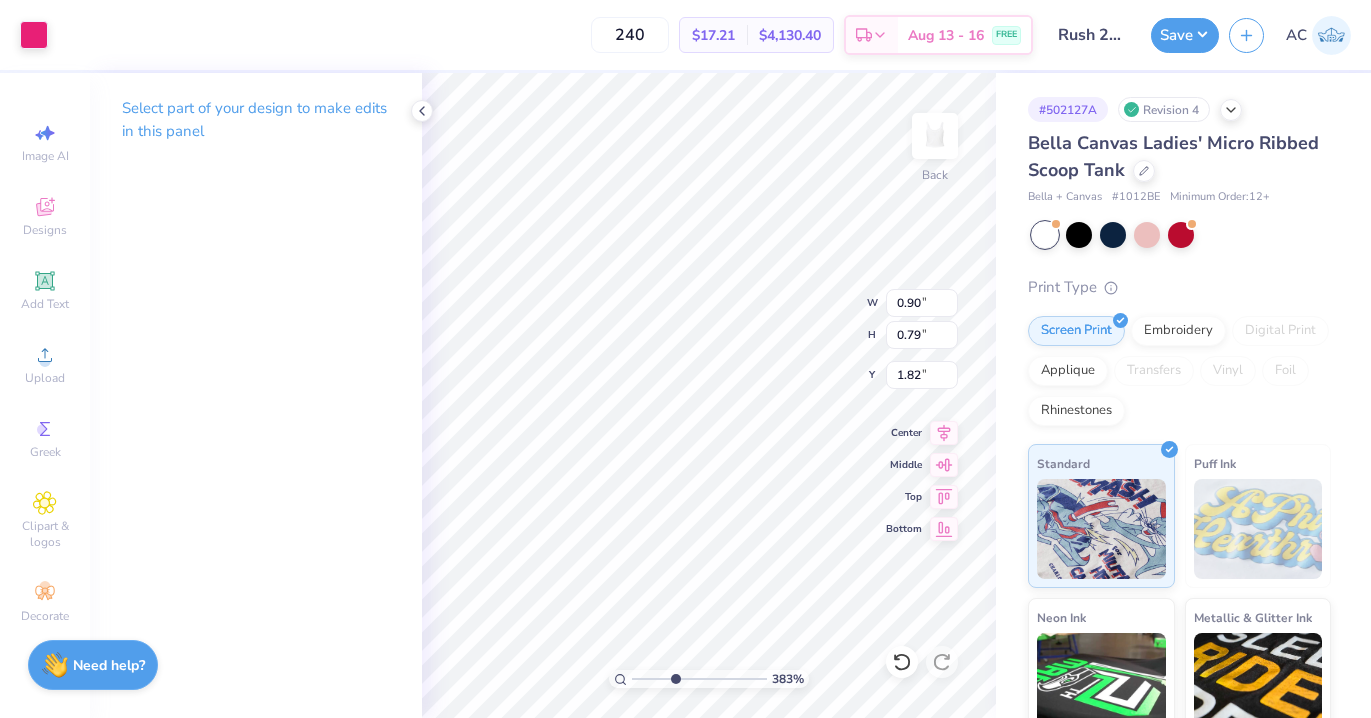 type on "1.15" 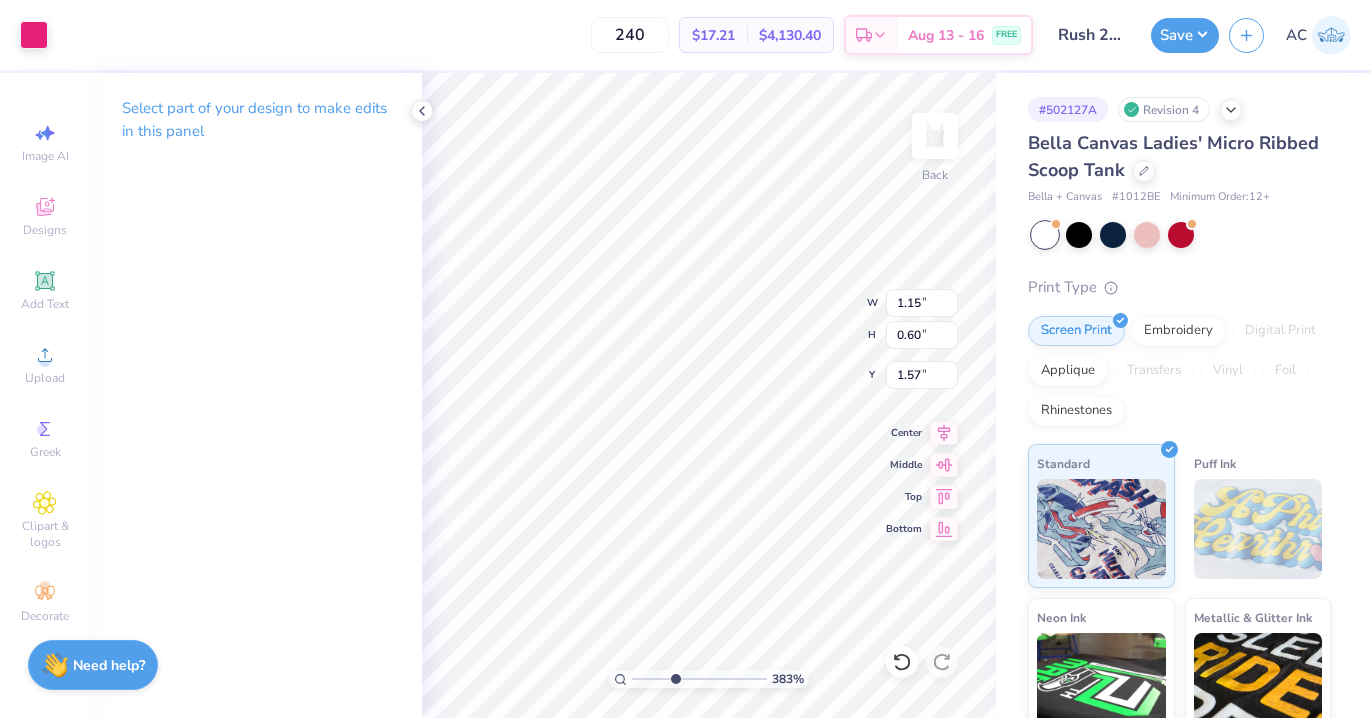 type on "0.75" 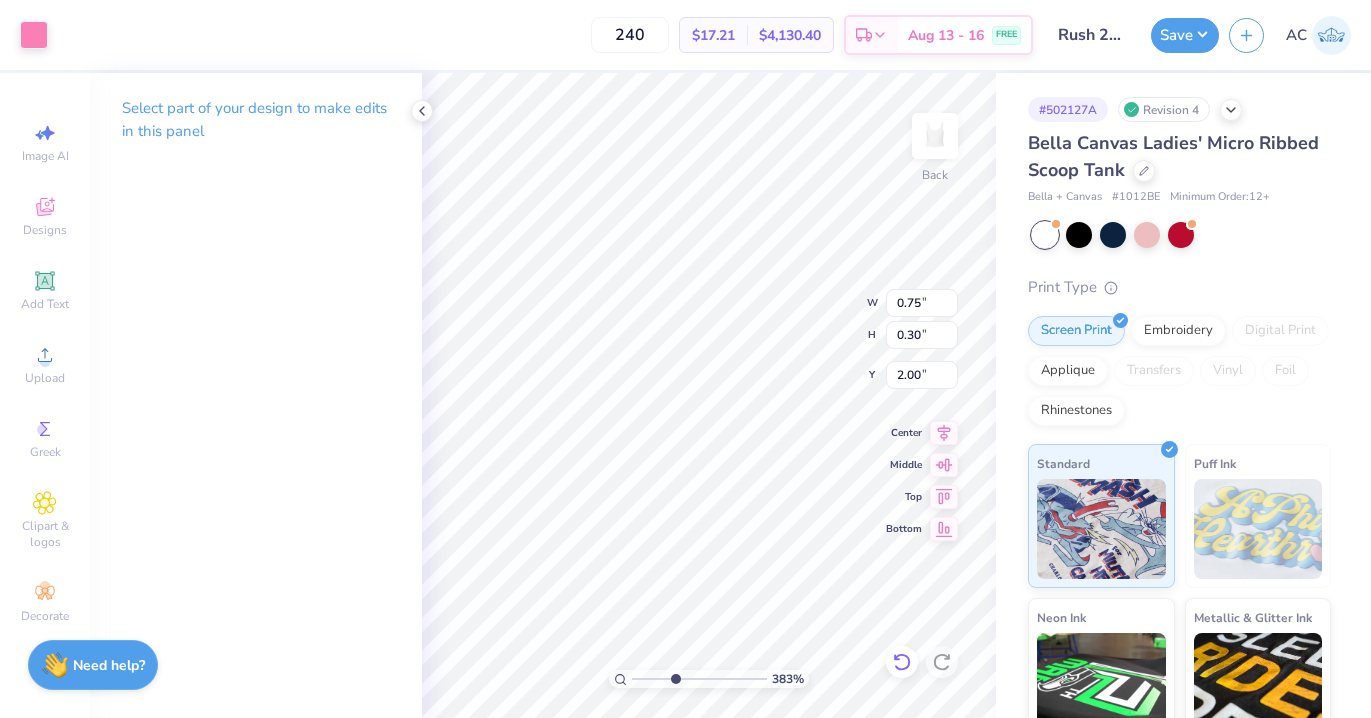 click 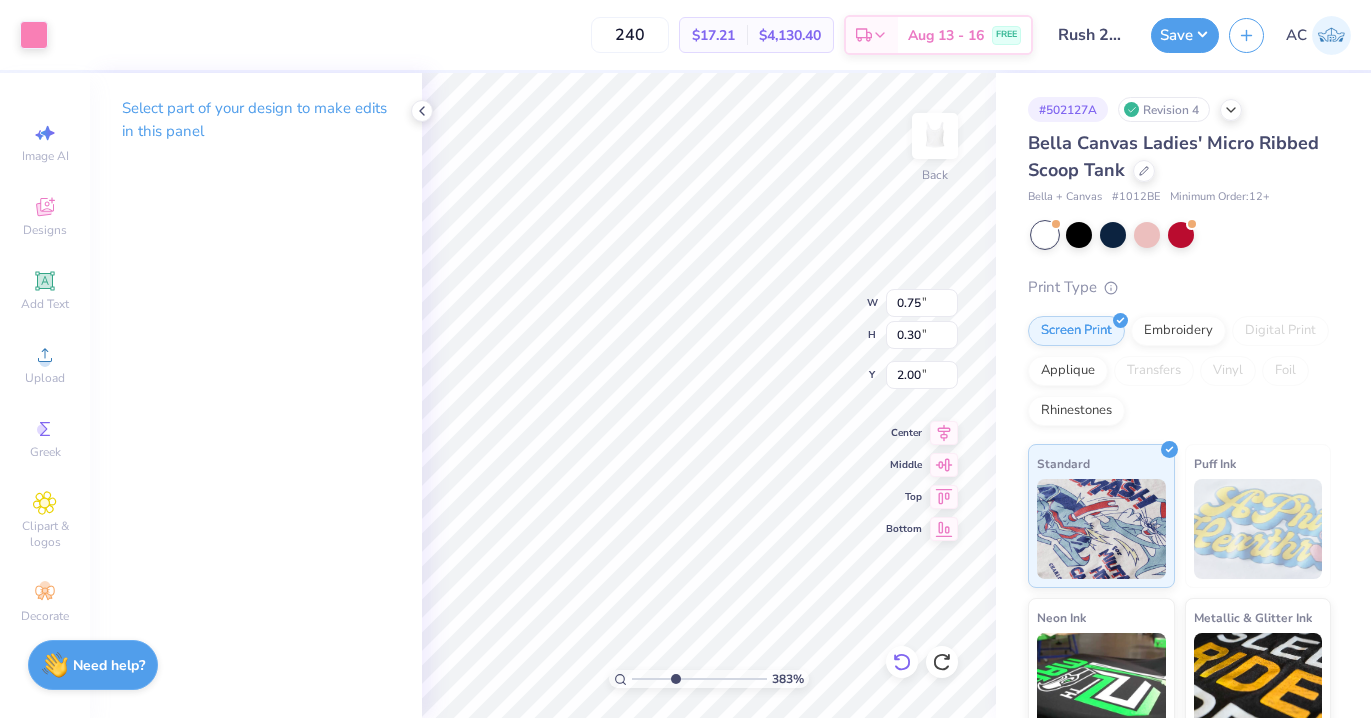 type on "1.99" 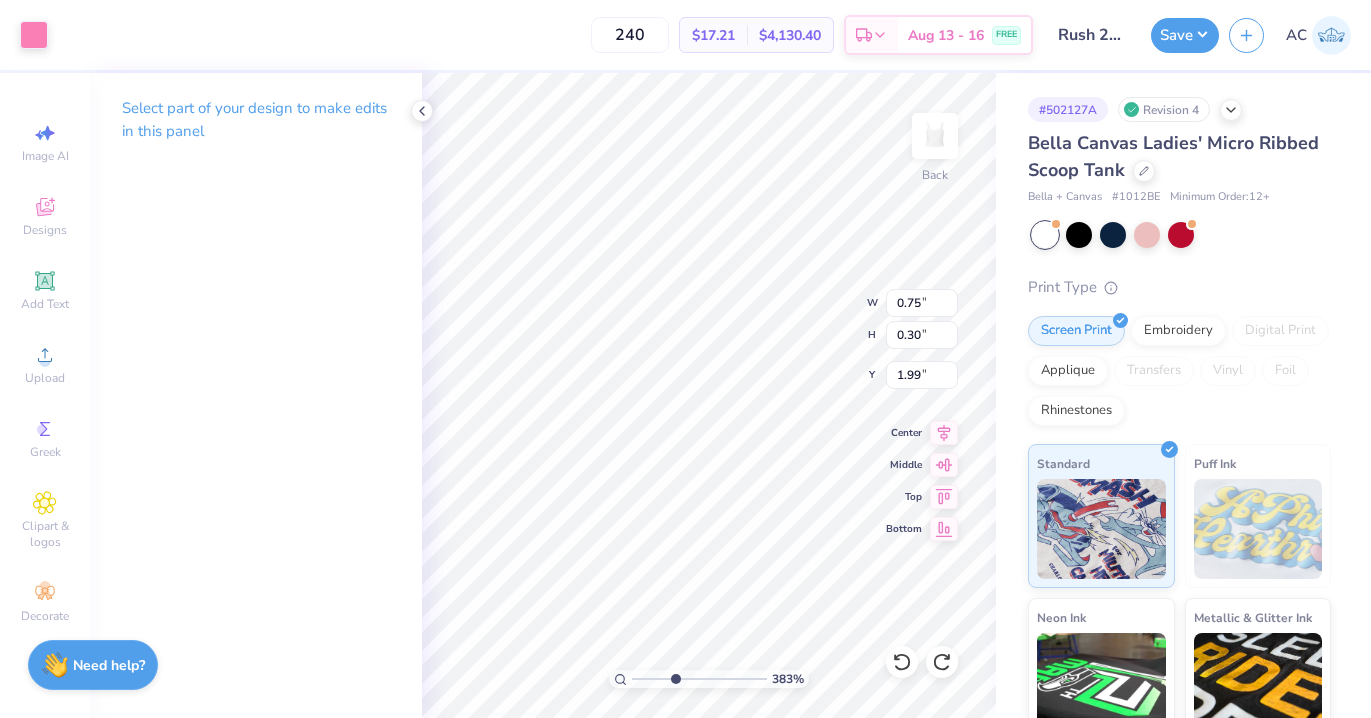 type on "0.90" 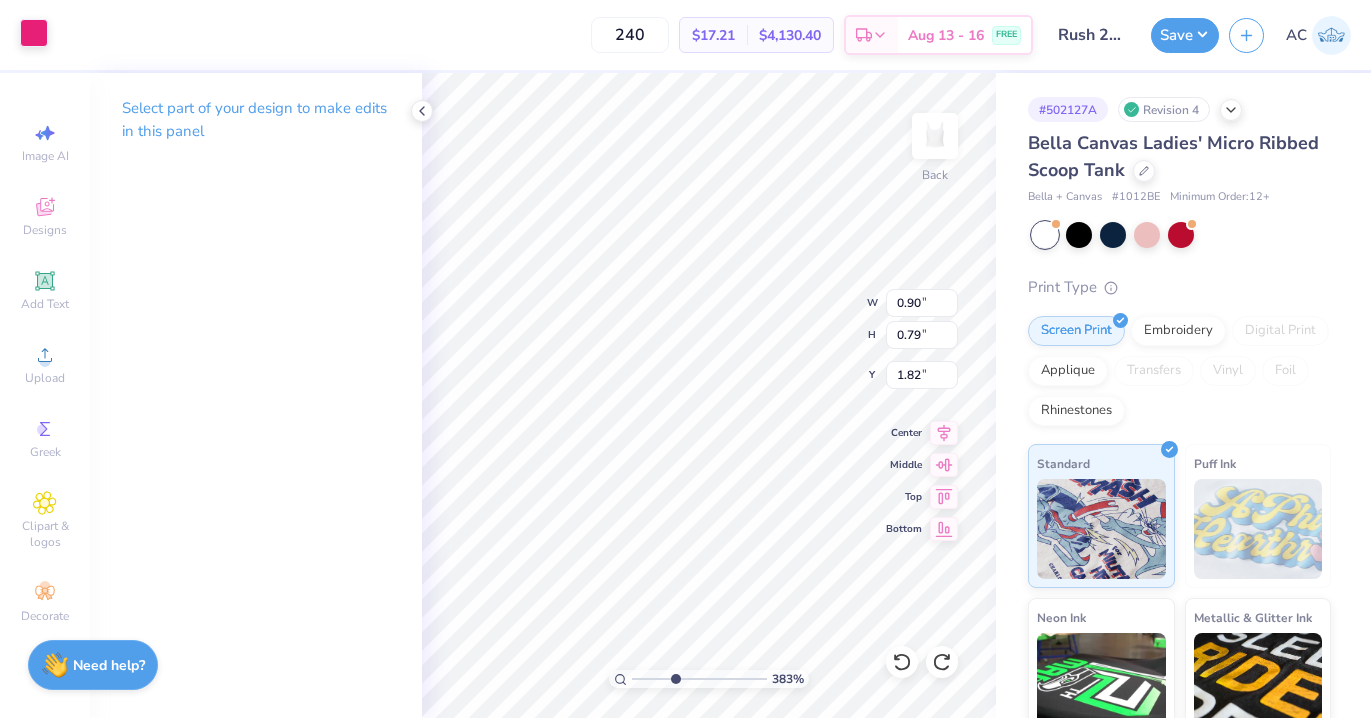 click at bounding box center (34, 33) 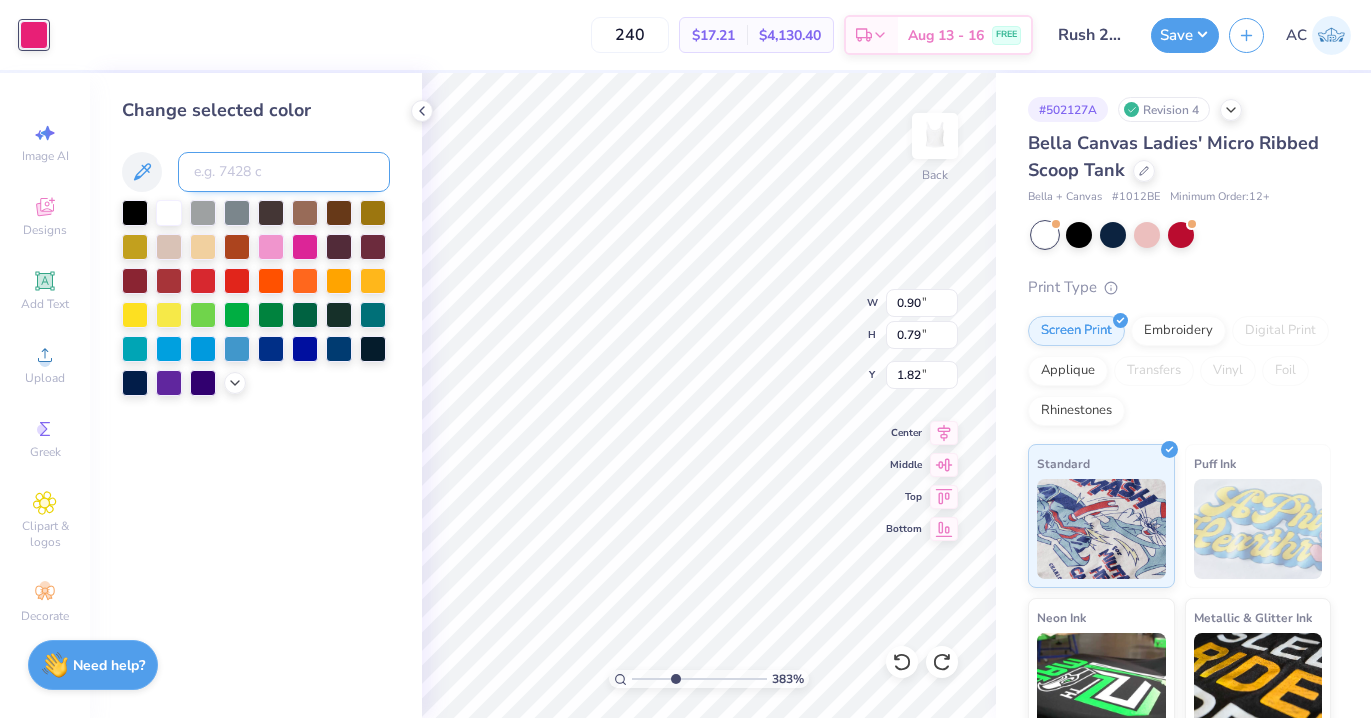 click at bounding box center (284, 172) 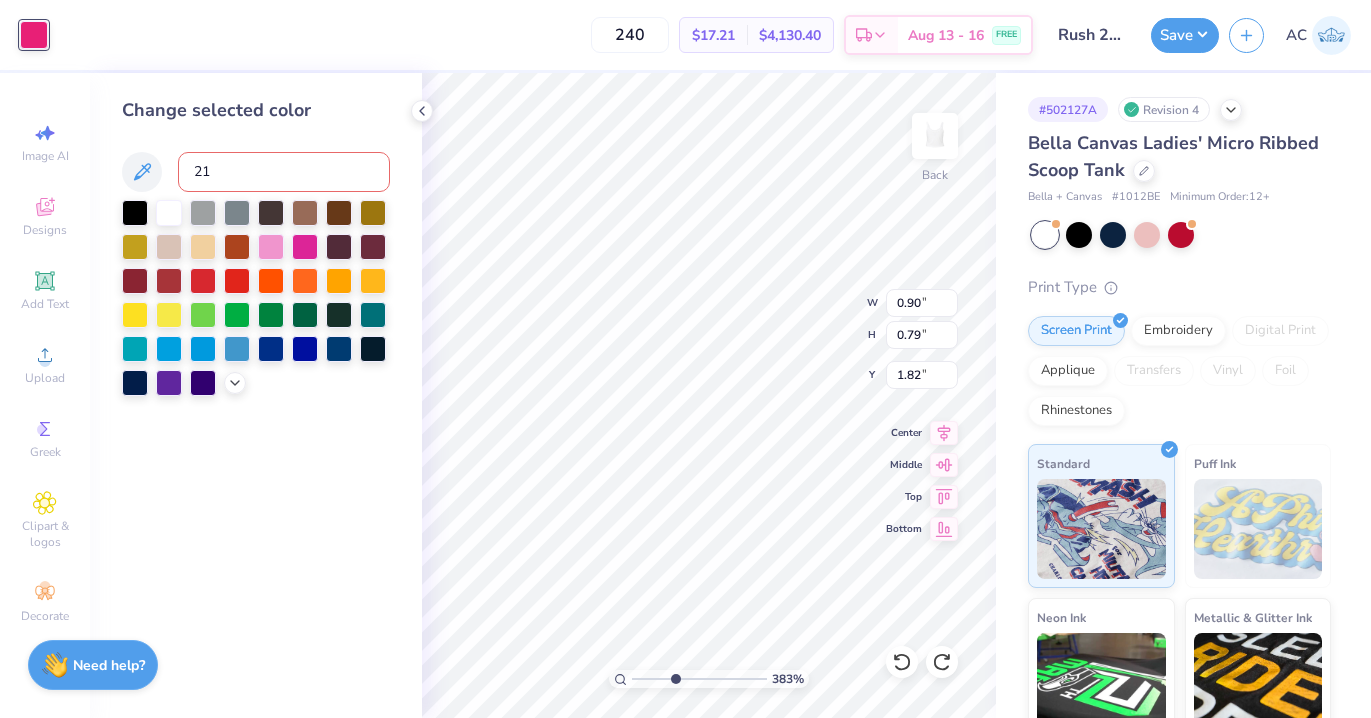 type on "211" 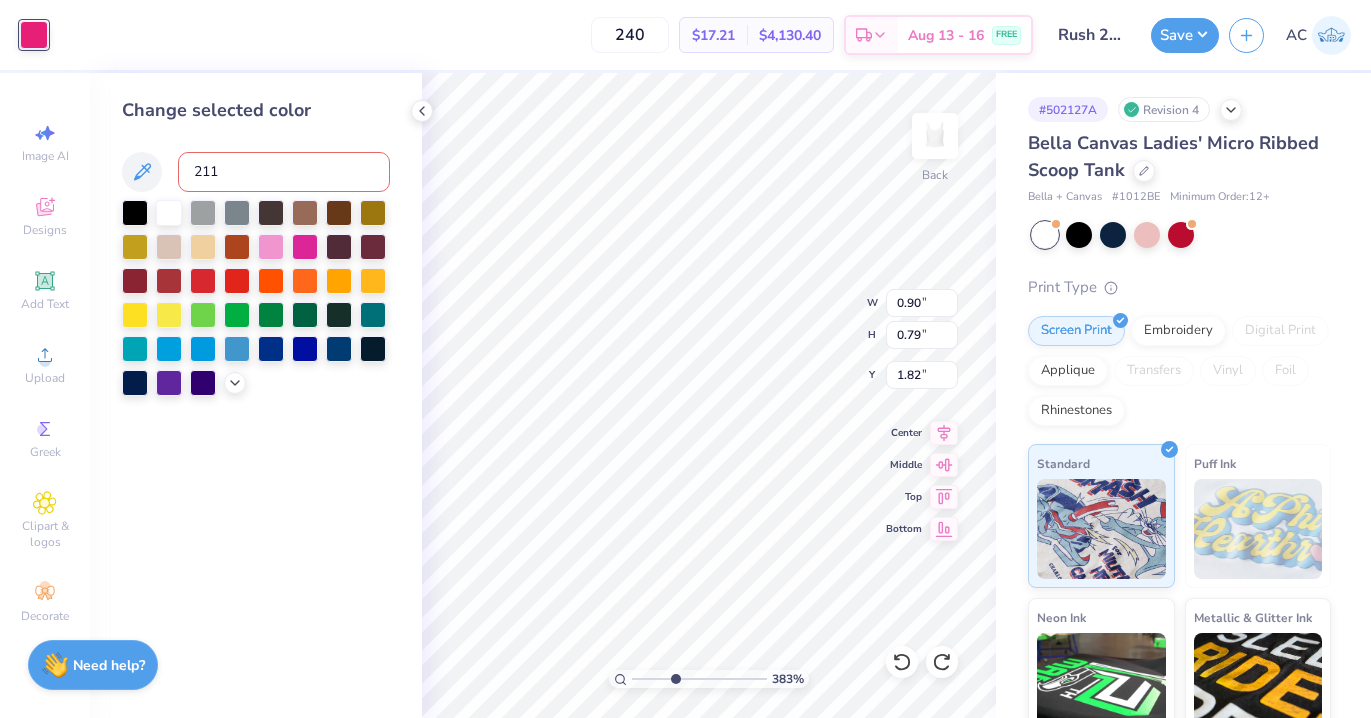 type 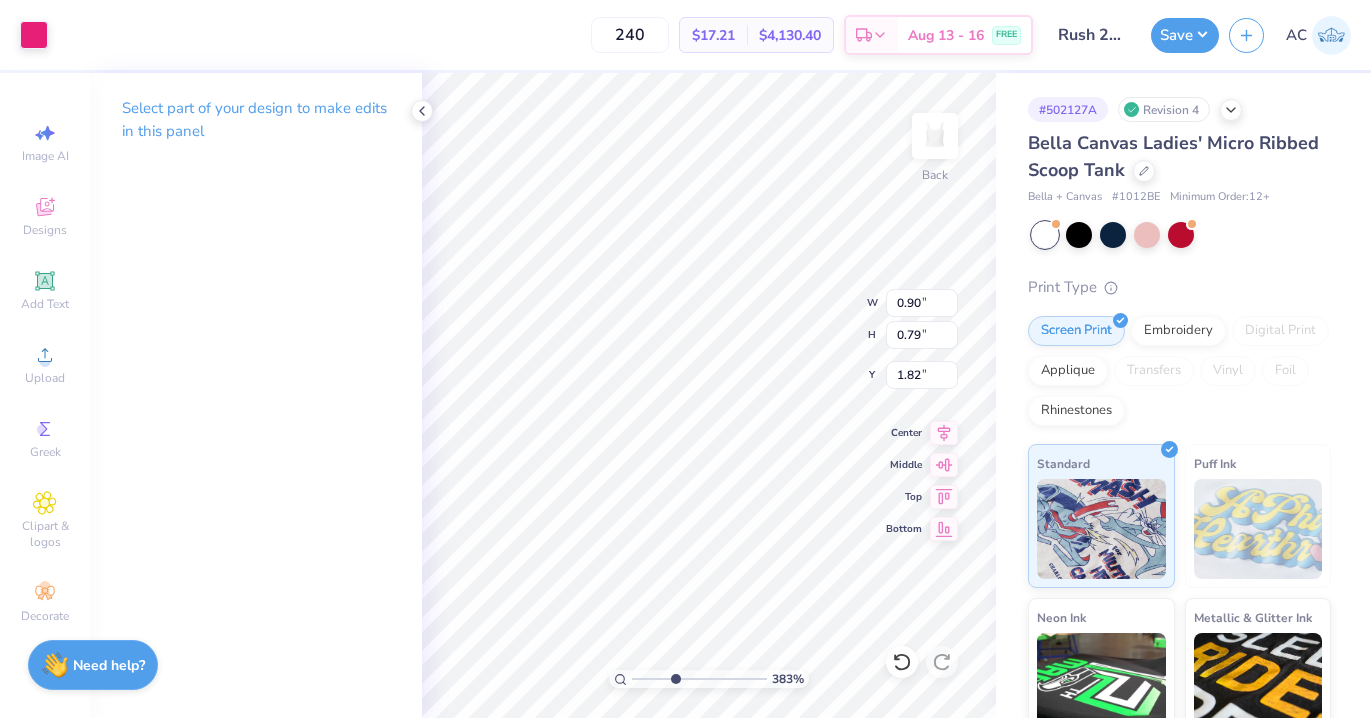 type on "2.41" 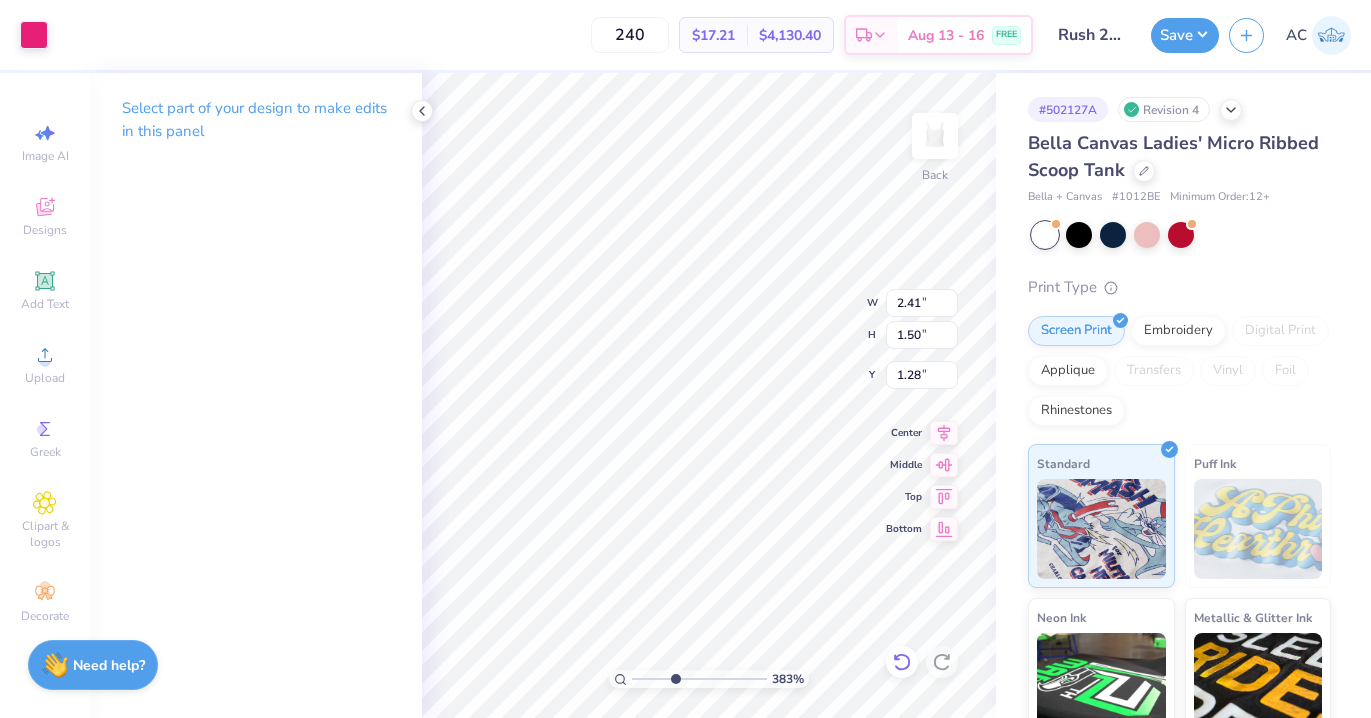 click 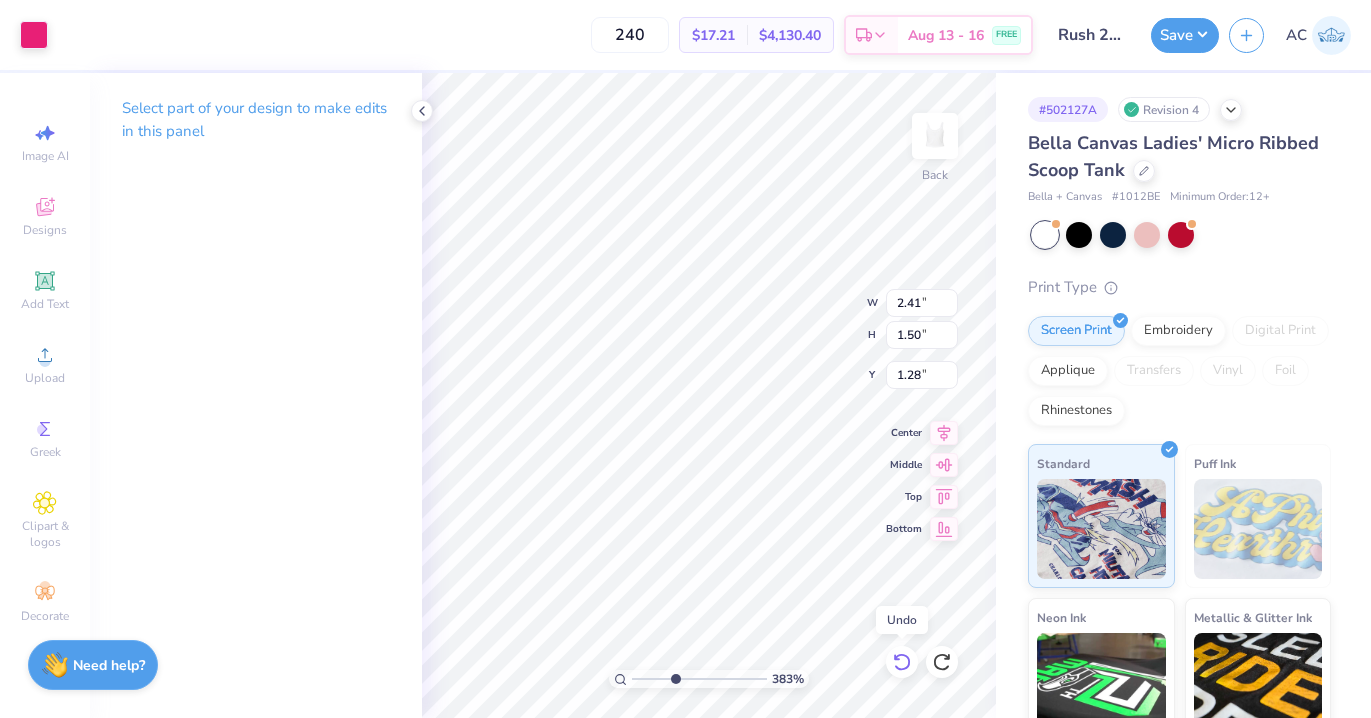 click 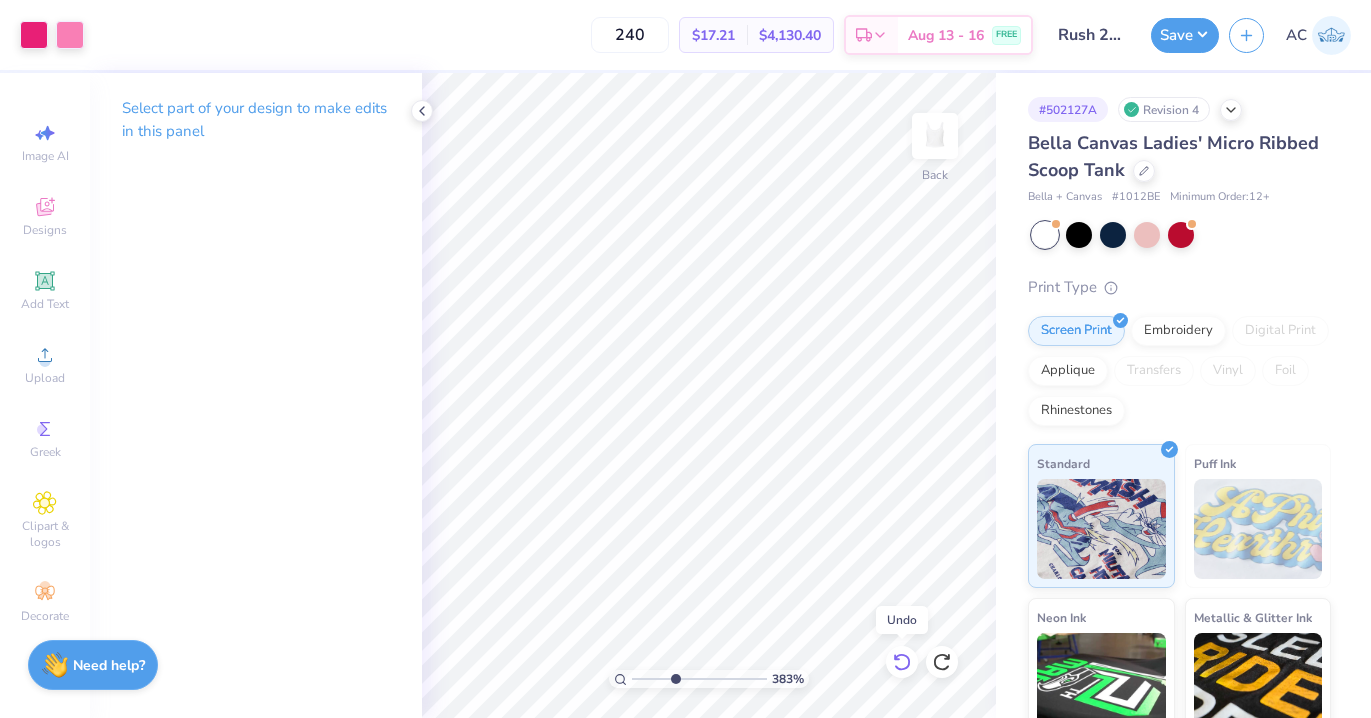 click 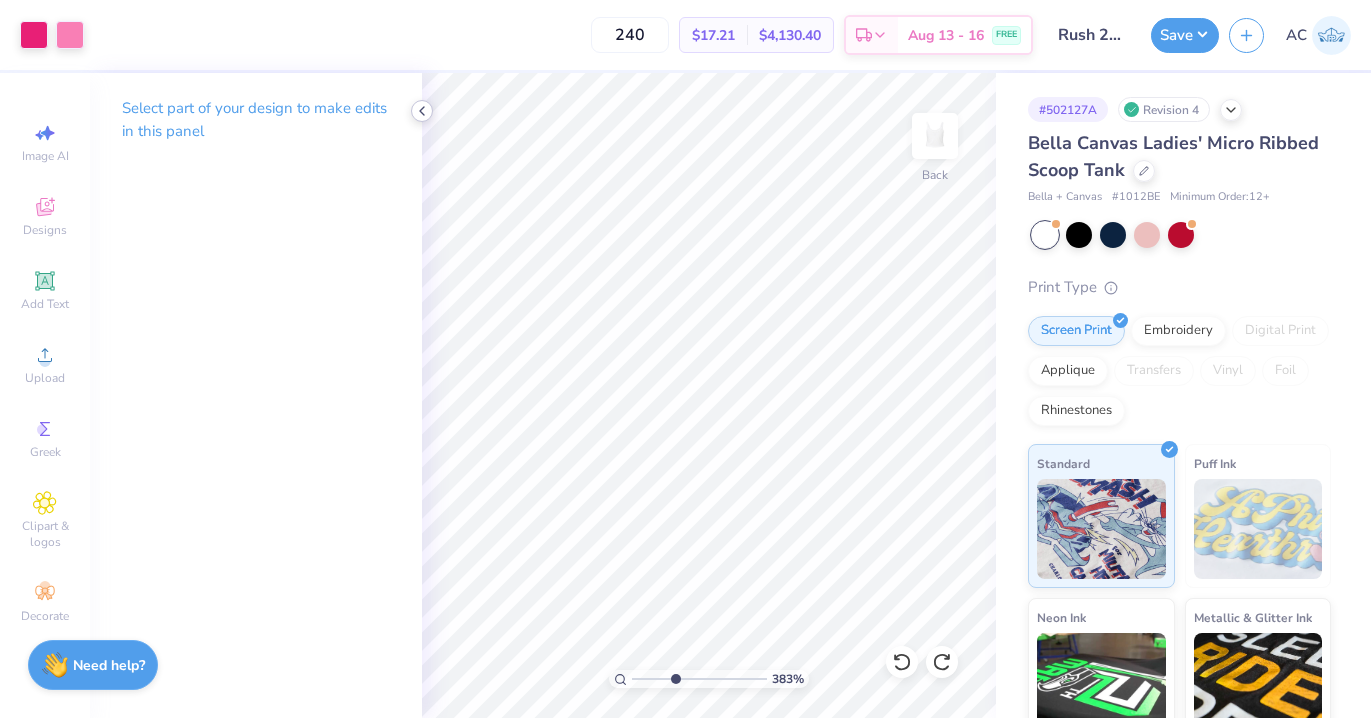 click 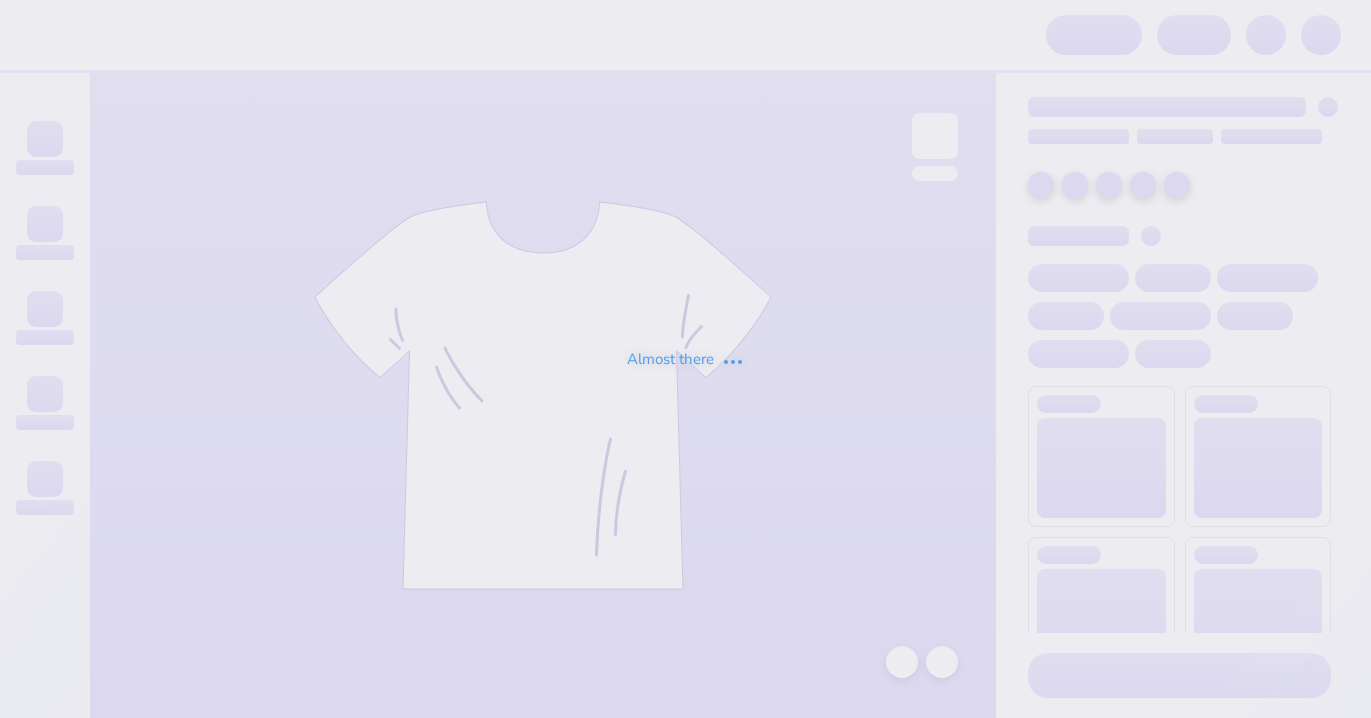 scroll, scrollTop: 0, scrollLeft: 0, axis: both 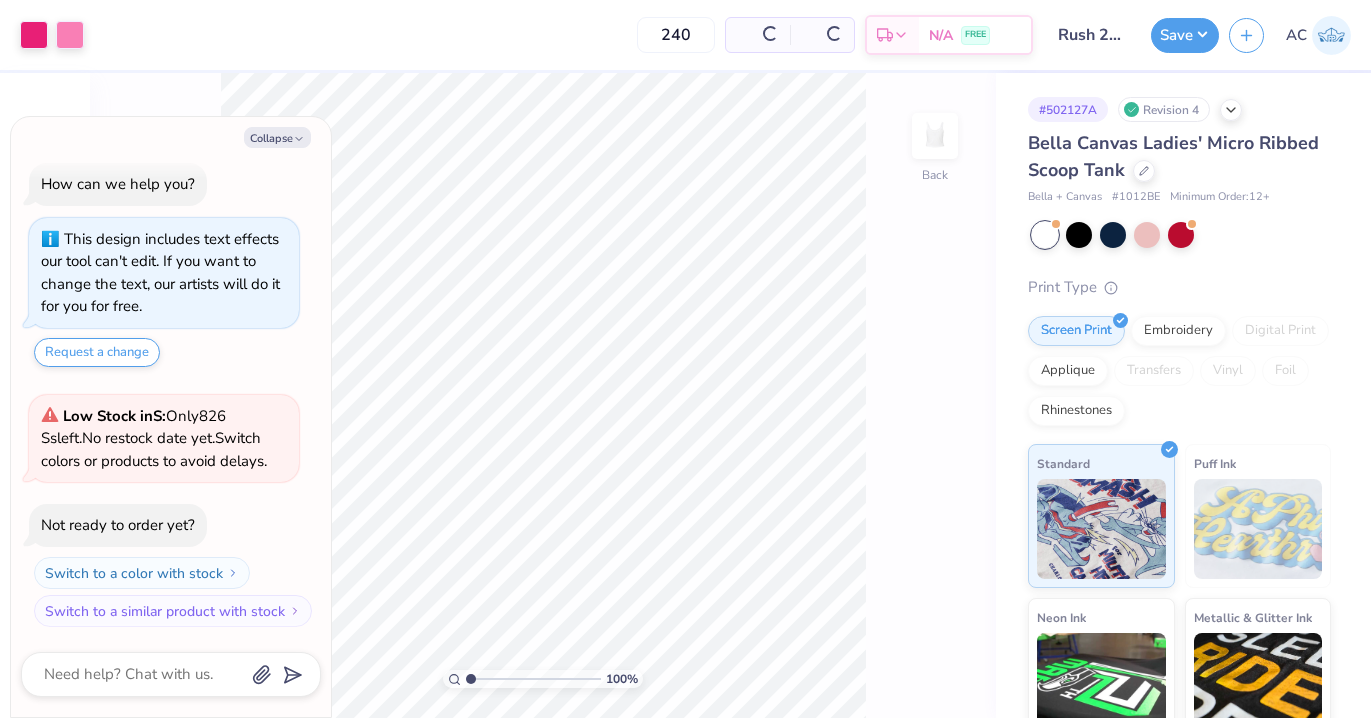 click on "How can we help you? This design includes text effects our tool can't edit. If you want to change the text, our artists will do it for you for free. Request a change Low Stock in  S :  Only  826 Ss  left.  No restock date yet.  Switch colors or products to avoid delays.  Not ready to order yet? Switch to a color with stock Switch to a similar product with stock" at bounding box center (171, 395) 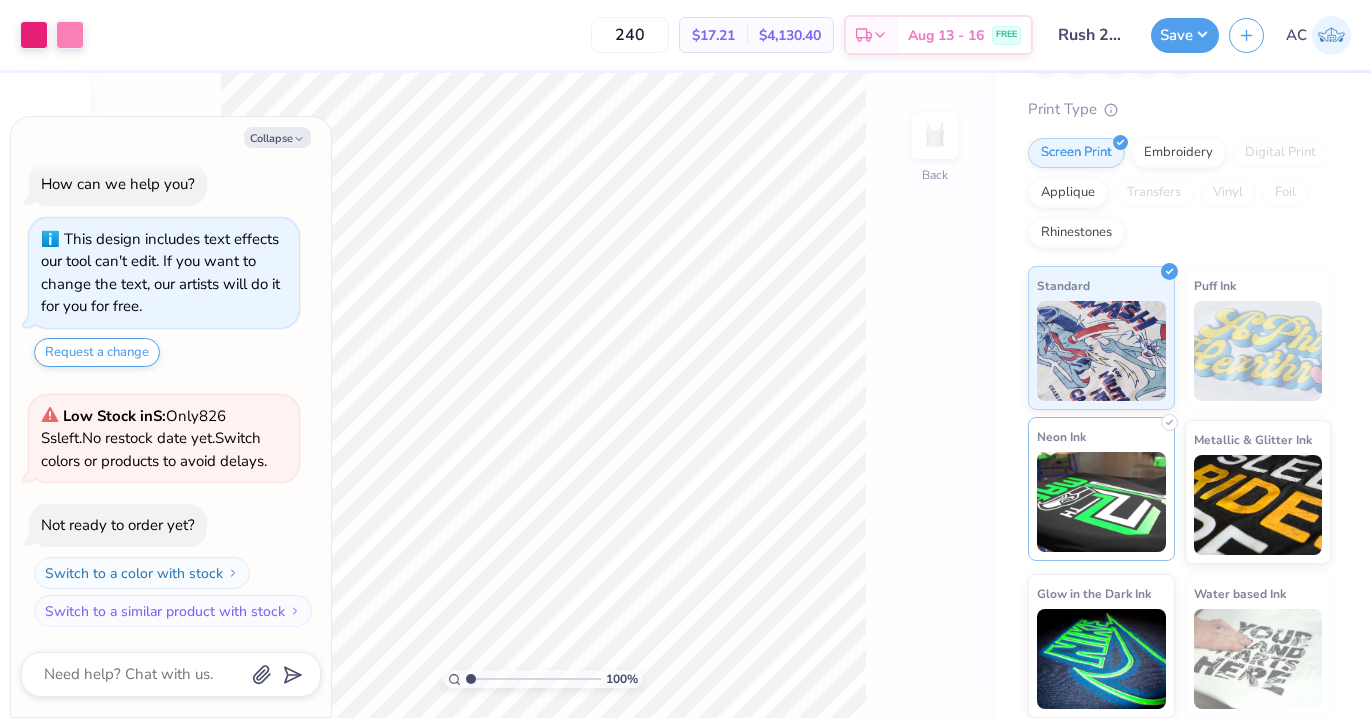 scroll, scrollTop: 0, scrollLeft: 0, axis: both 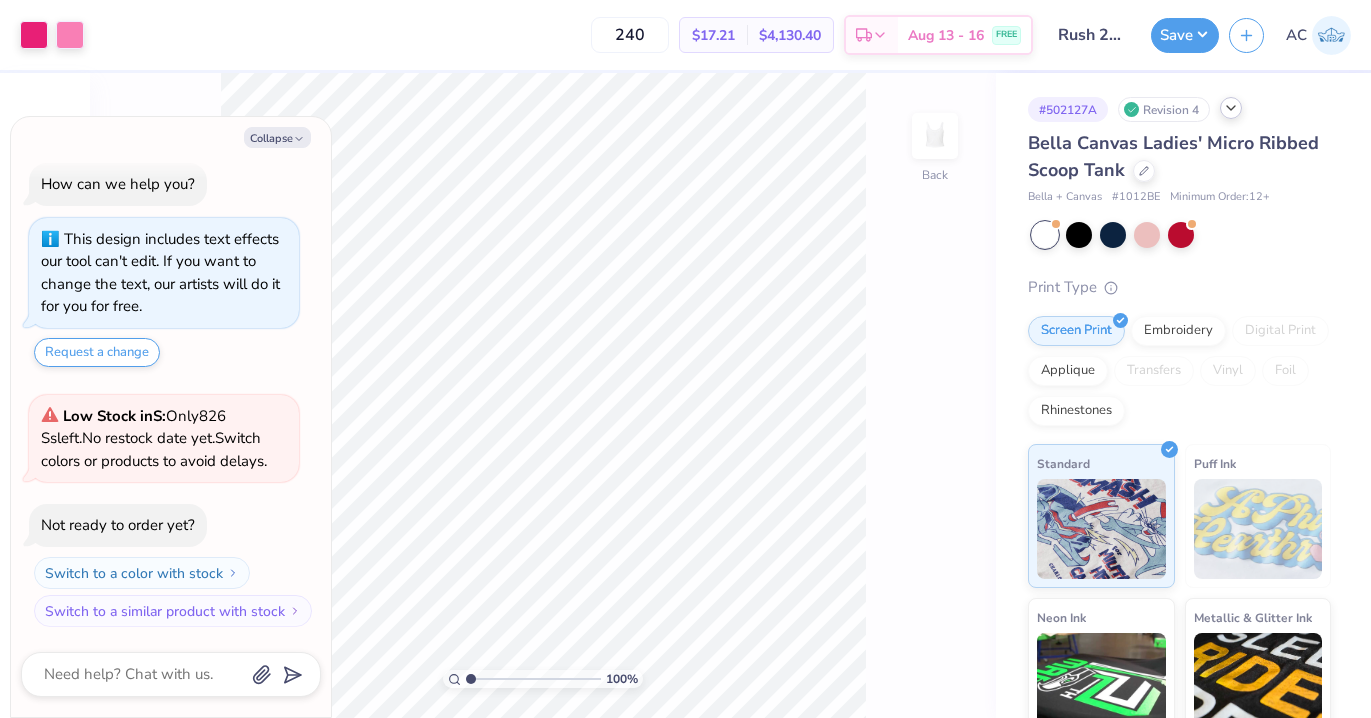 click 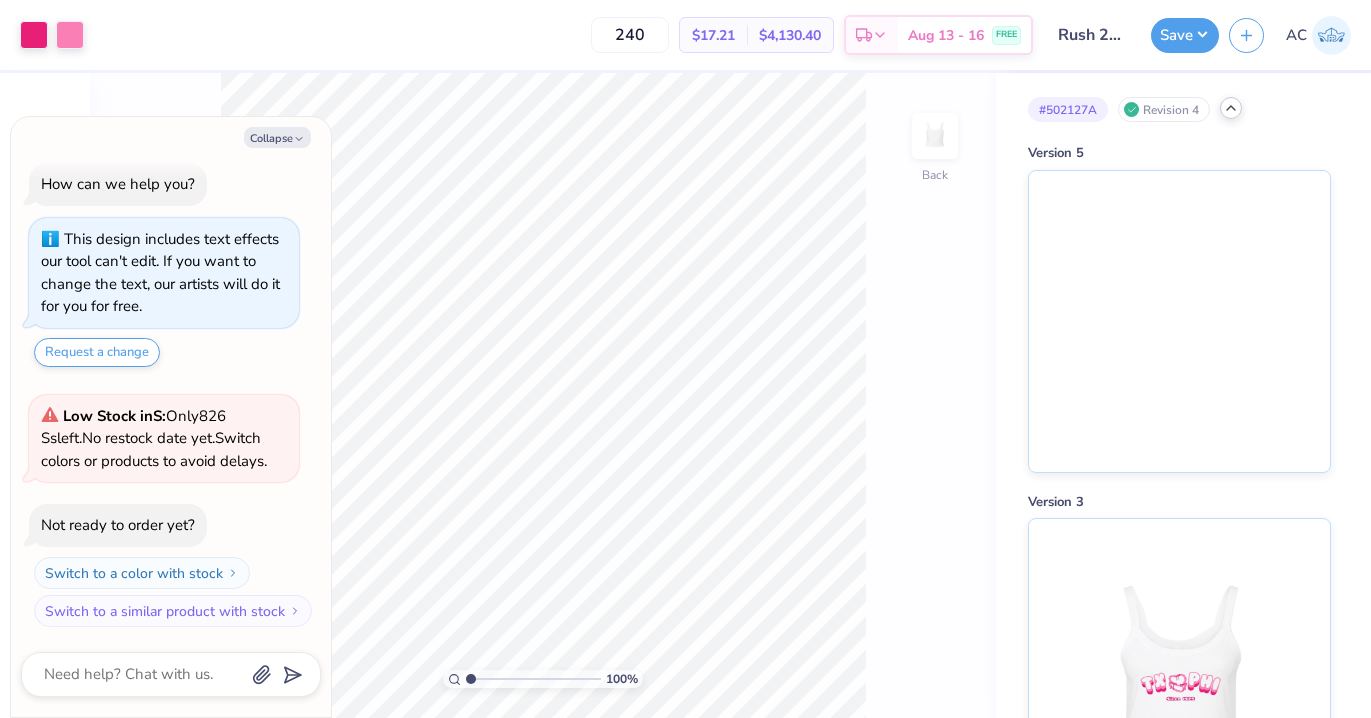 click 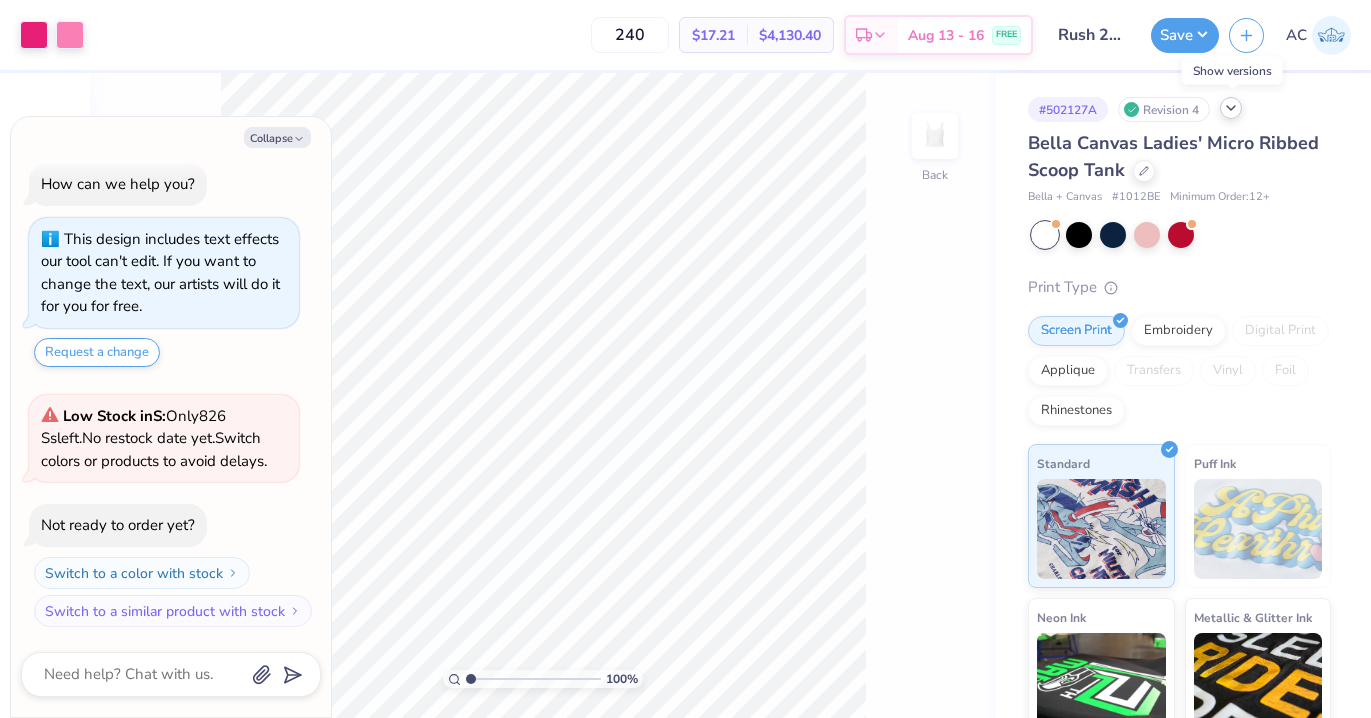 click 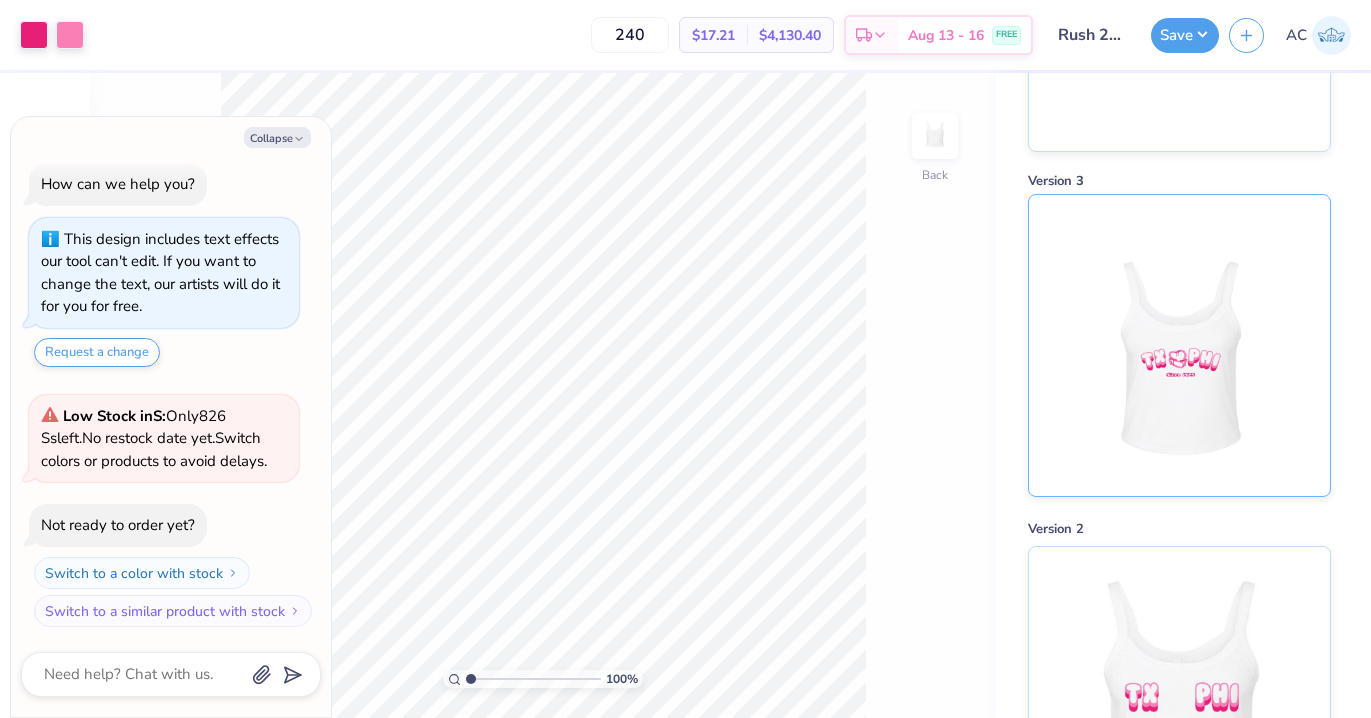 scroll, scrollTop: 0, scrollLeft: 0, axis: both 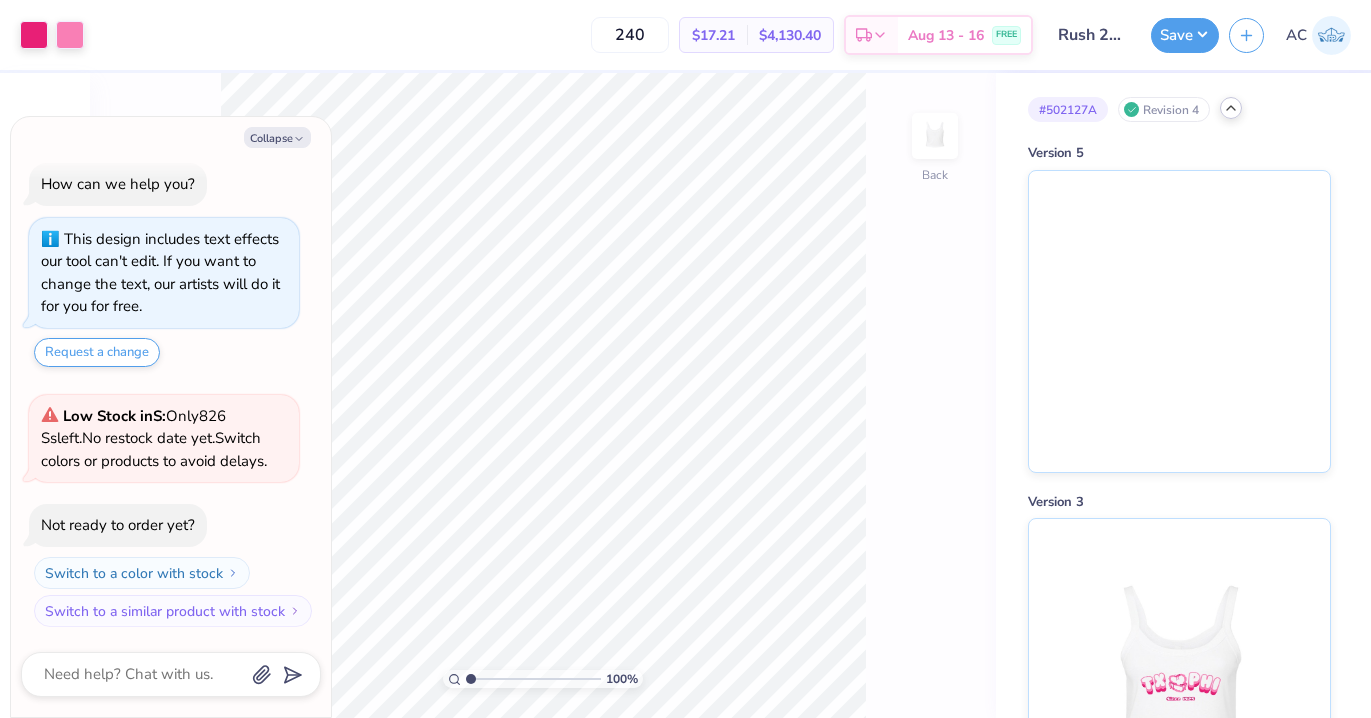 click 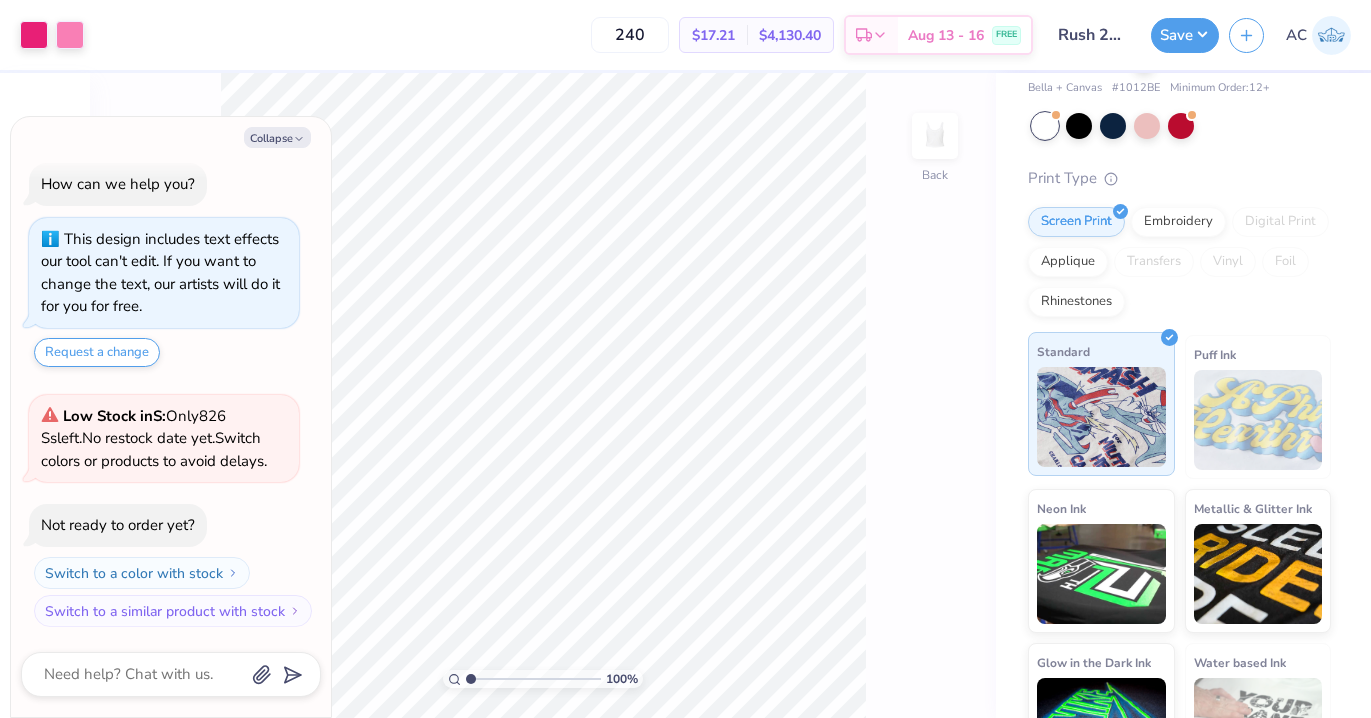 scroll, scrollTop: 178, scrollLeft: 0, axis: vertical 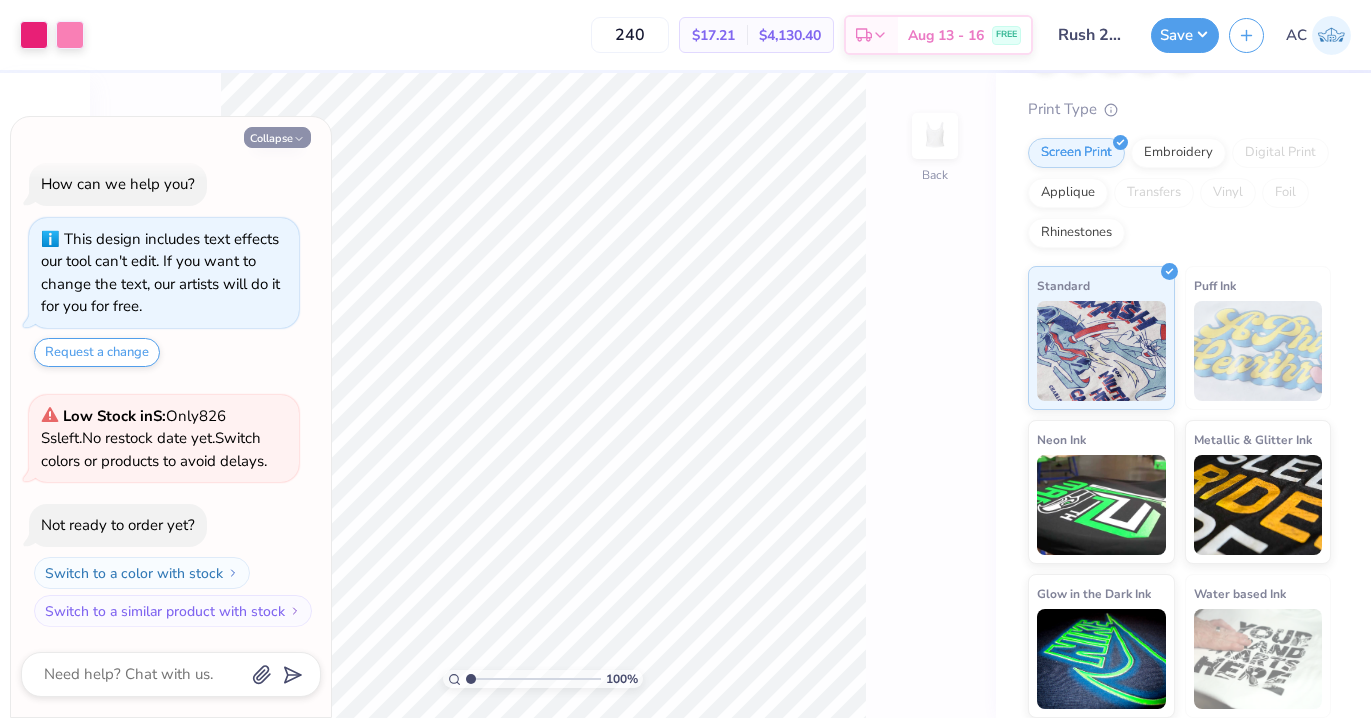 click on "Collapse" at bounding box center [277, 137] 